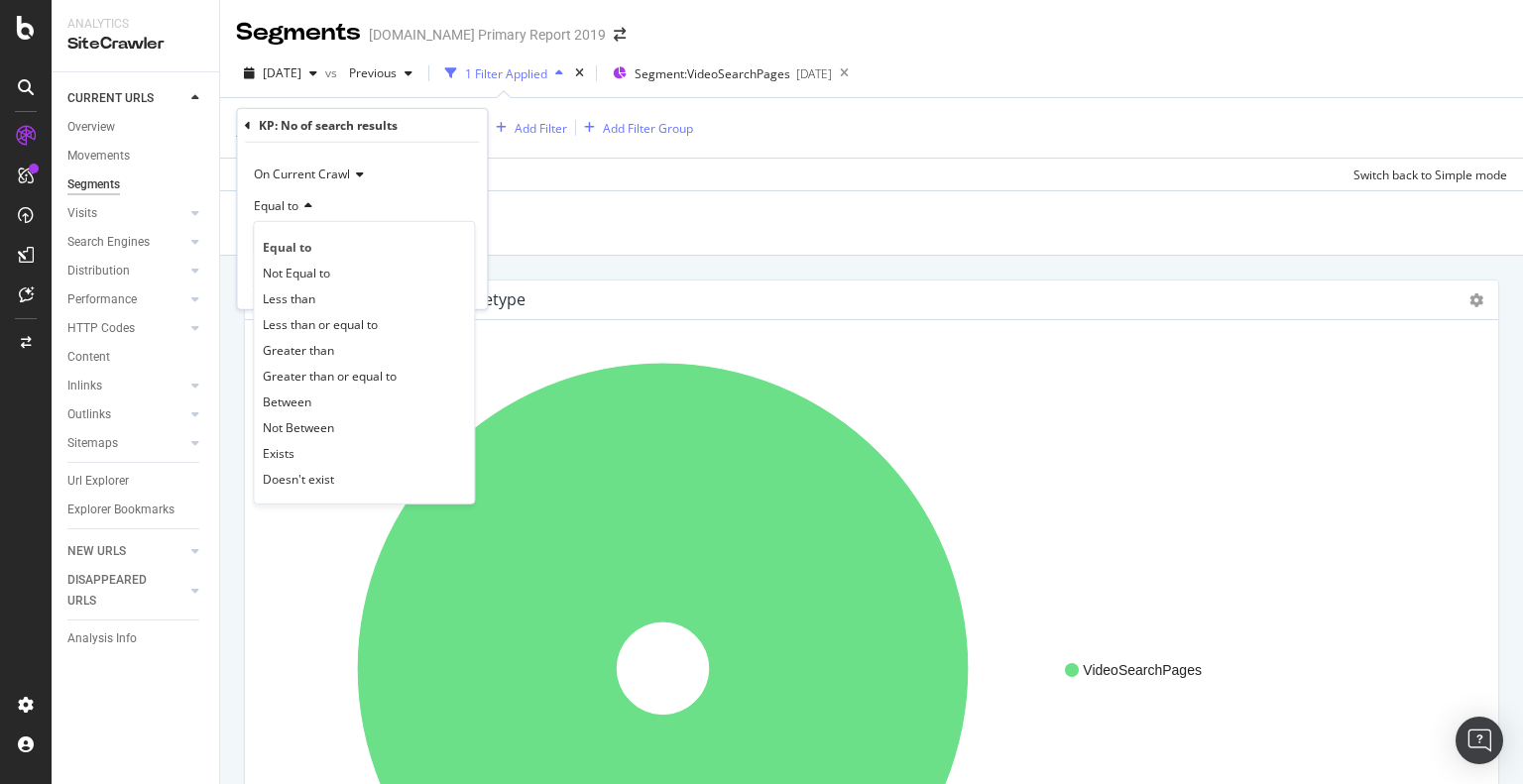 scroll, scrollTop: 0, scrollLeft: 0, axis: both 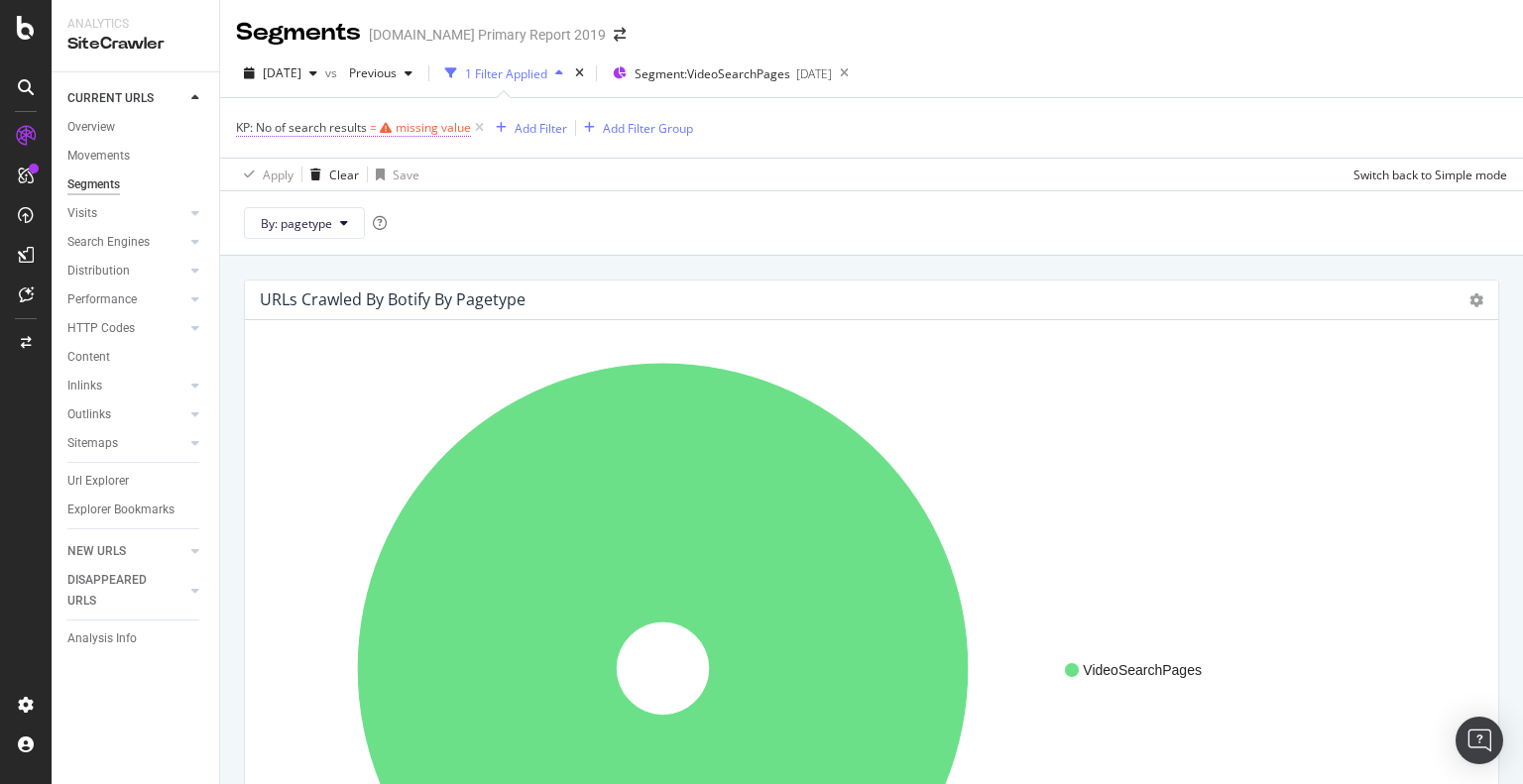 click on "missing value" at bounding box center [433, 127] 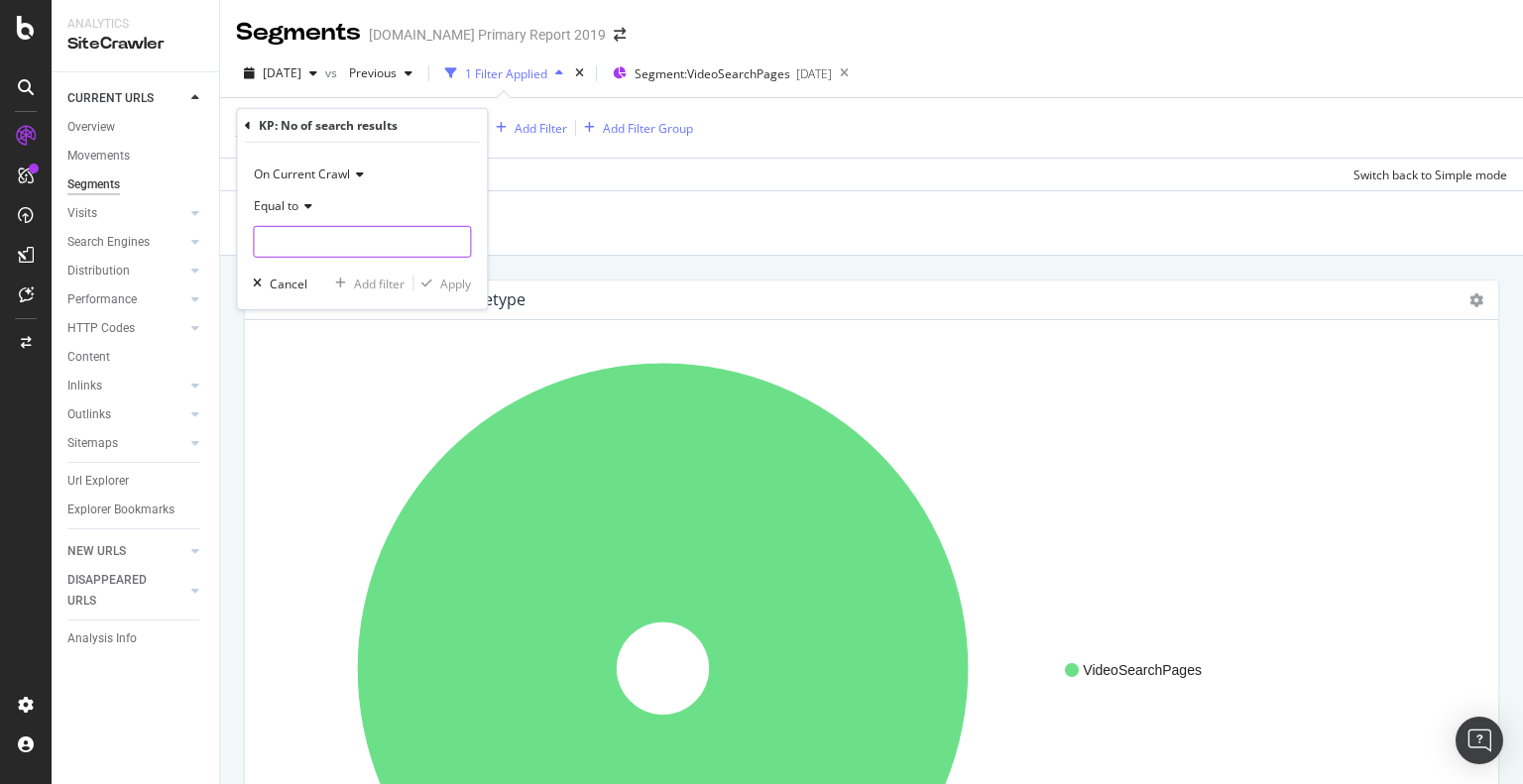 click at bounding box center [362, 242] 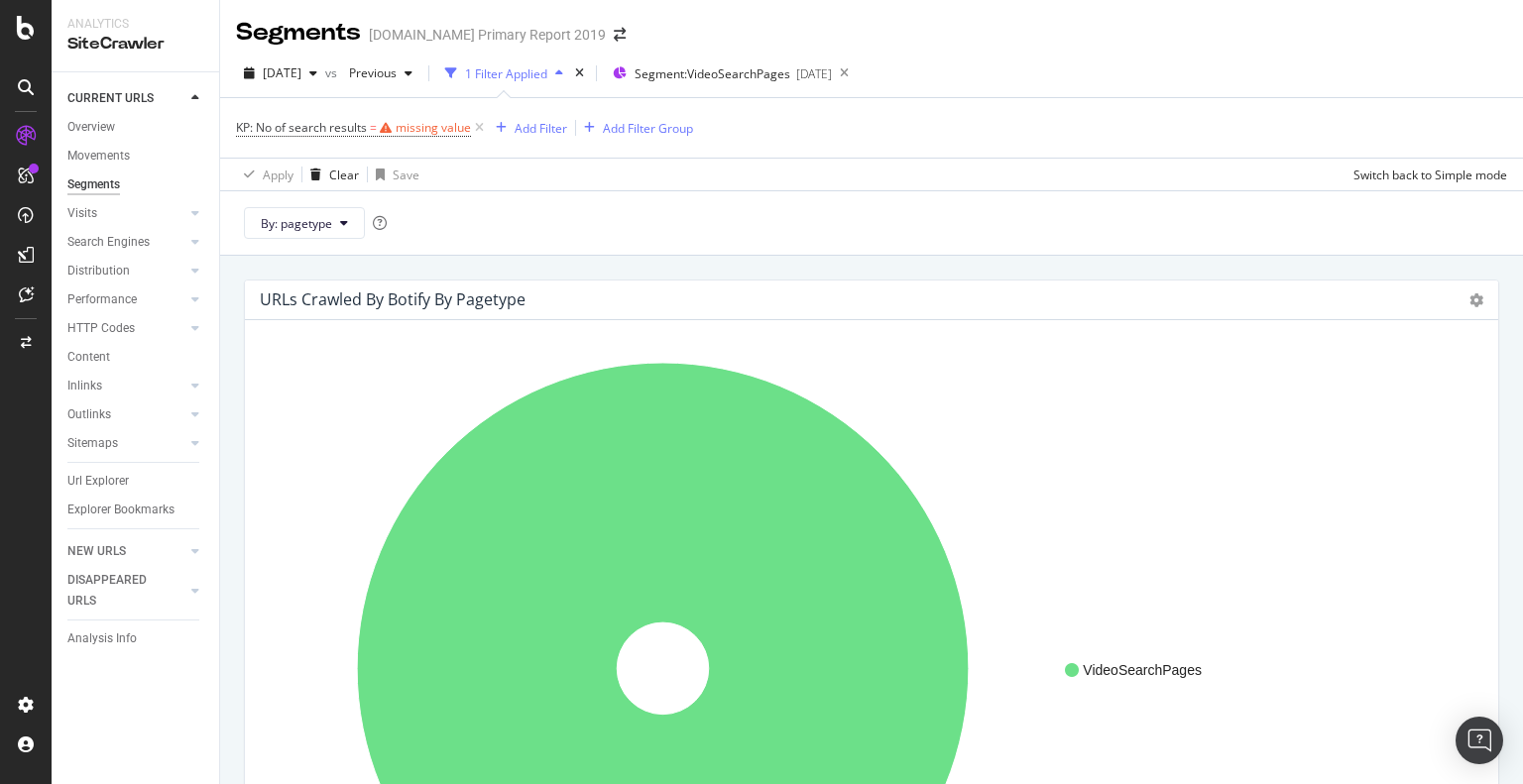 click on "By: pagetype" at bounding box center (872, 222) 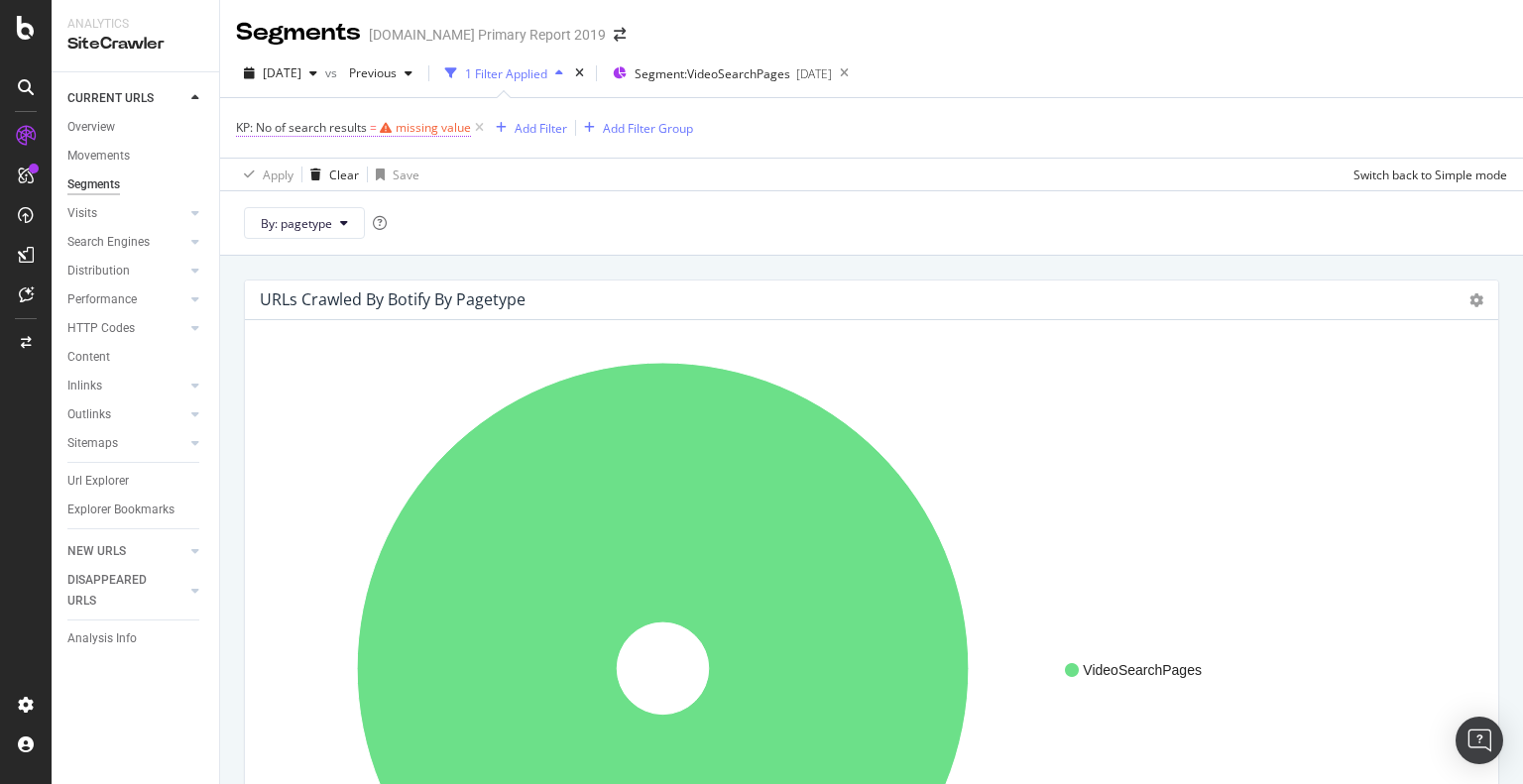 click on "KP: No of search results   =   missing value" at bounding box center (353, 128) 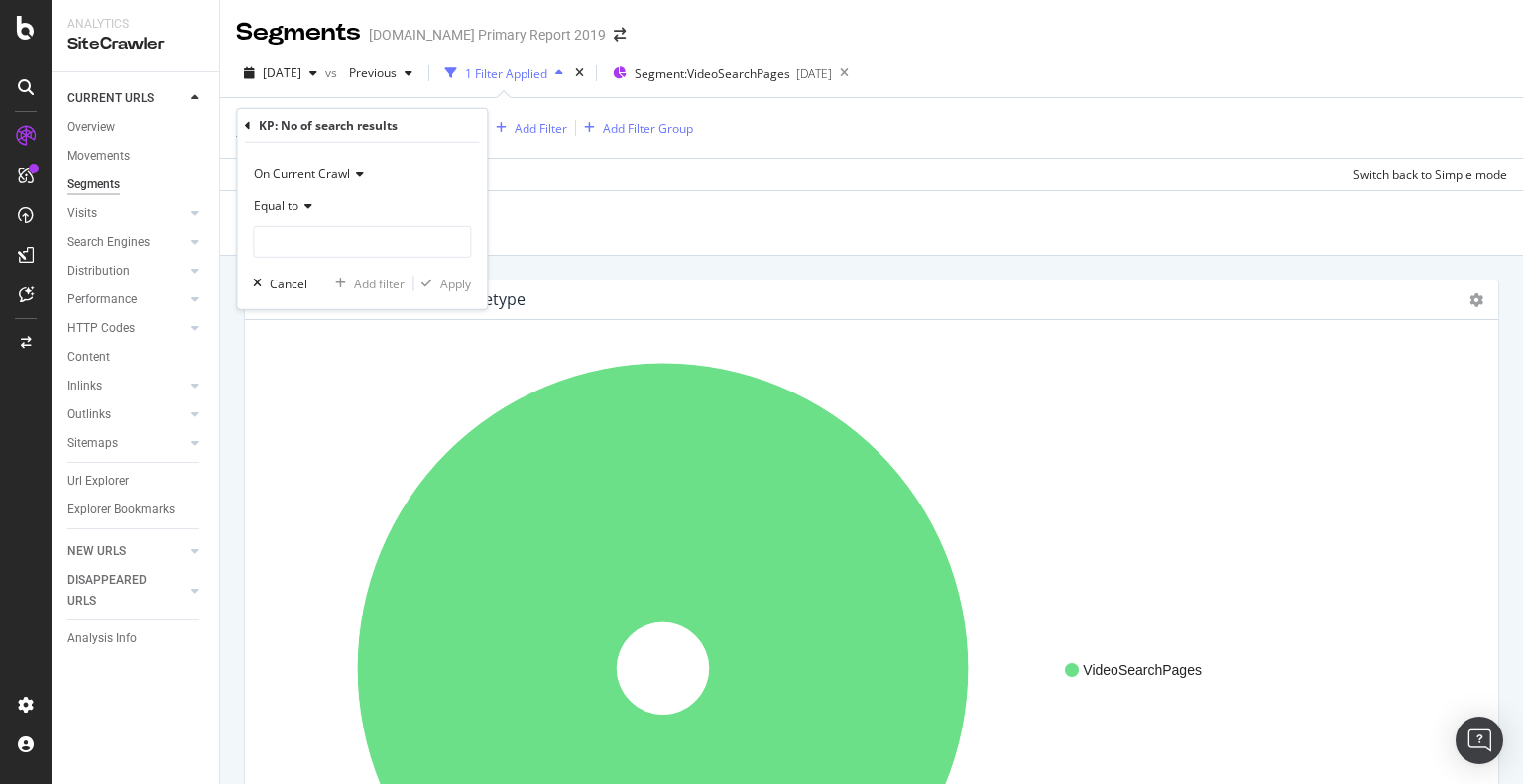 click on "On Current Crawl" at bounding box center [301, 173] 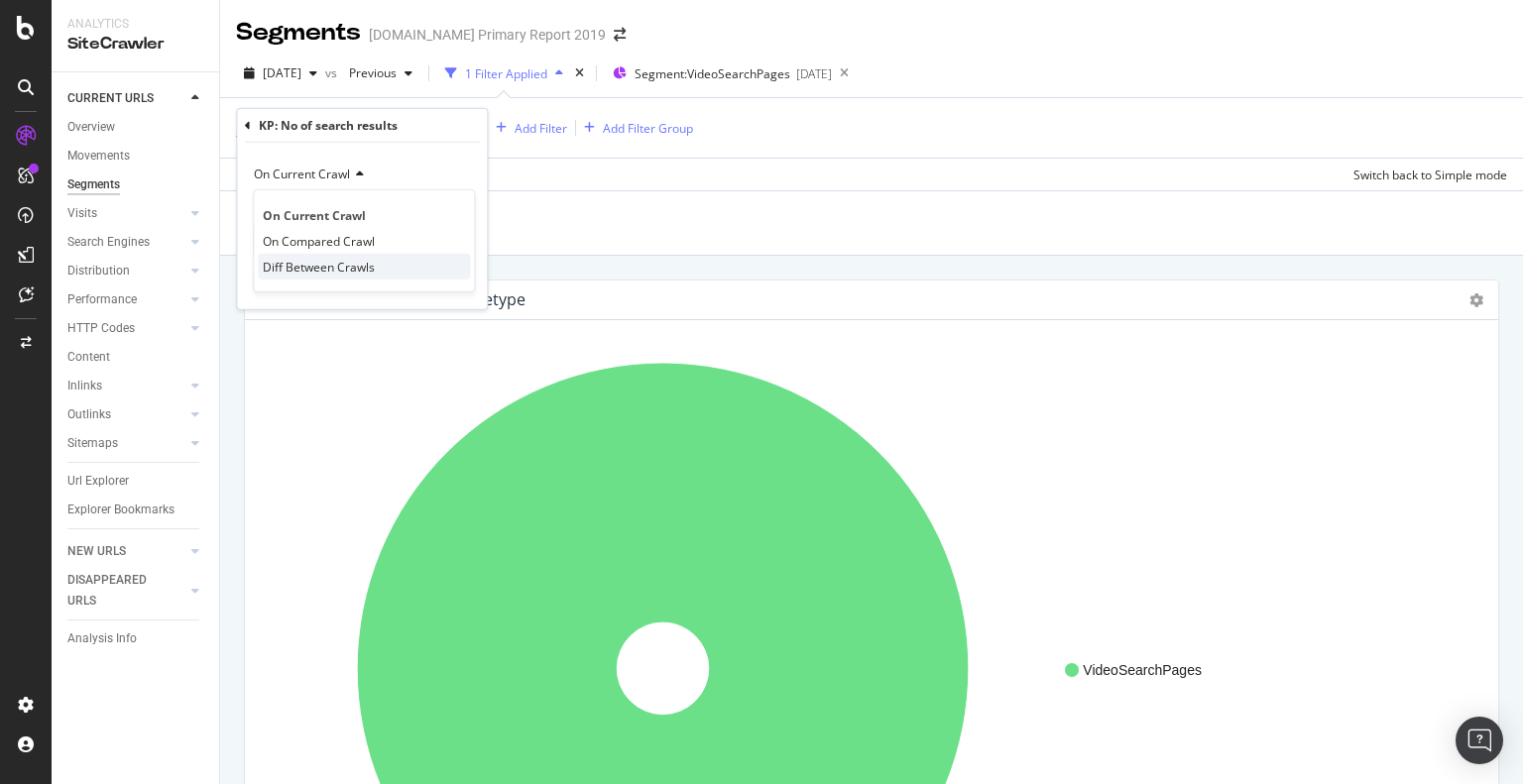 click on "Diff Between Crawls" at bounding box center [318, 266] 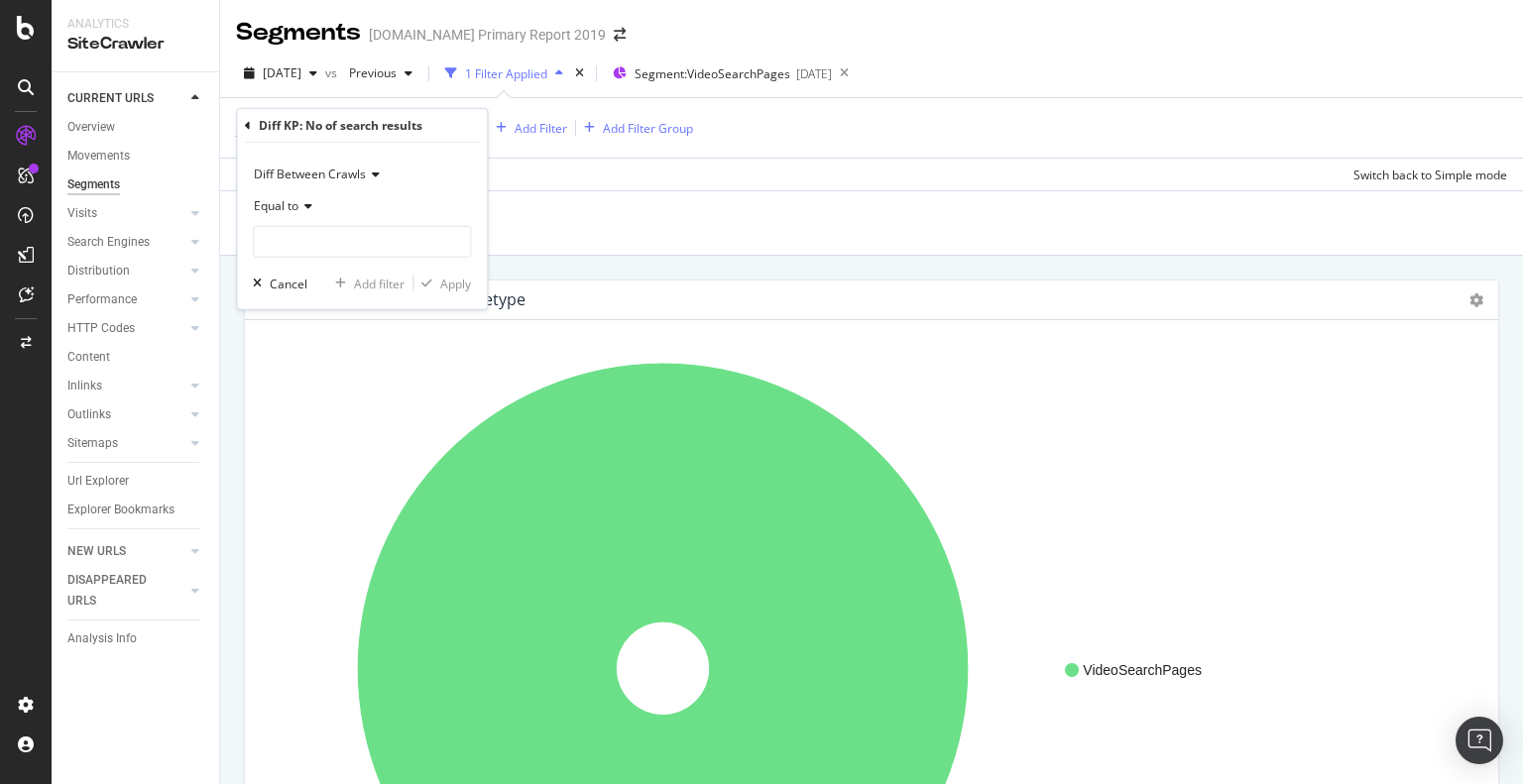 click at bounding box center [305, 206] 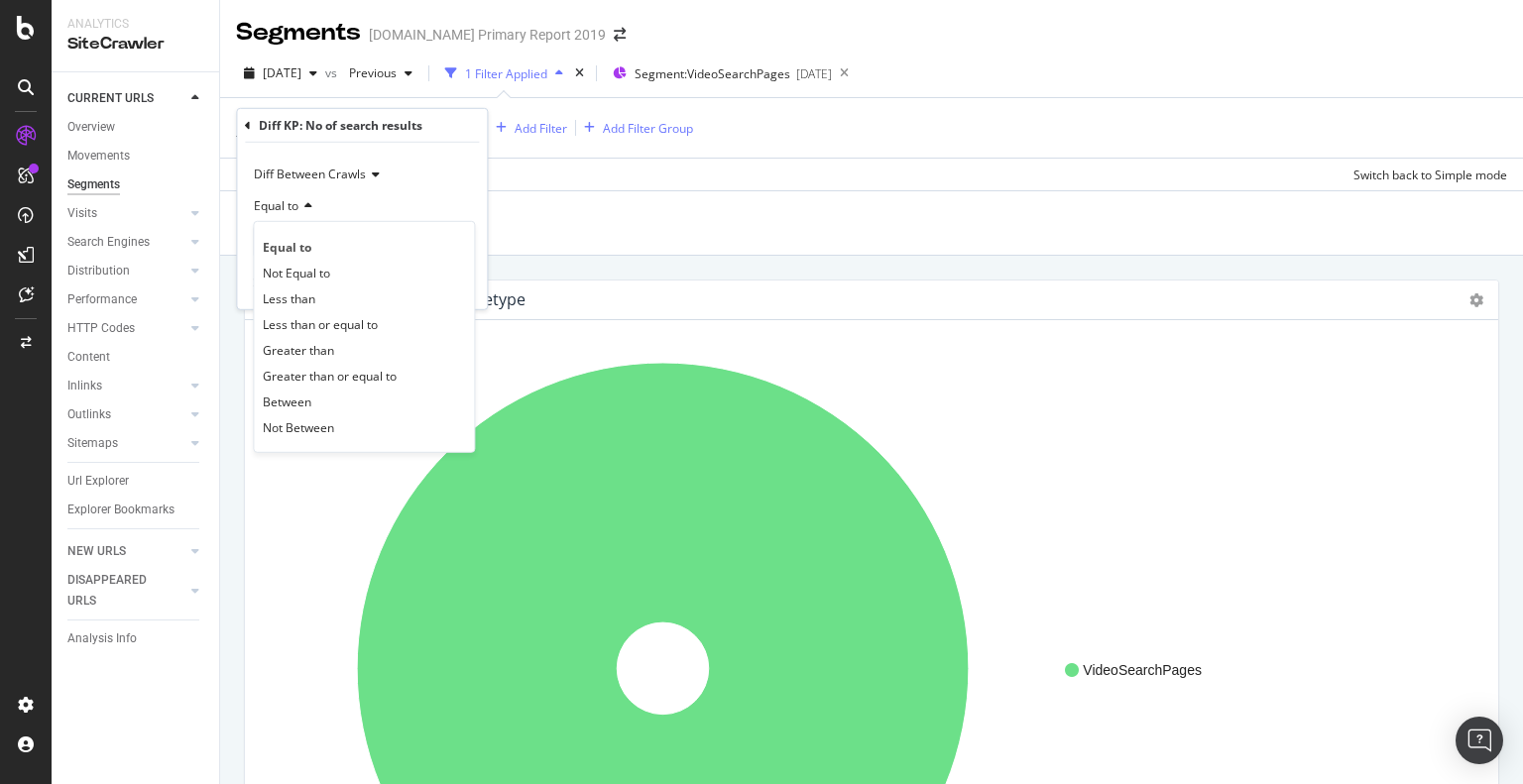 click on "Equal to" at bounding box center (362, 206) 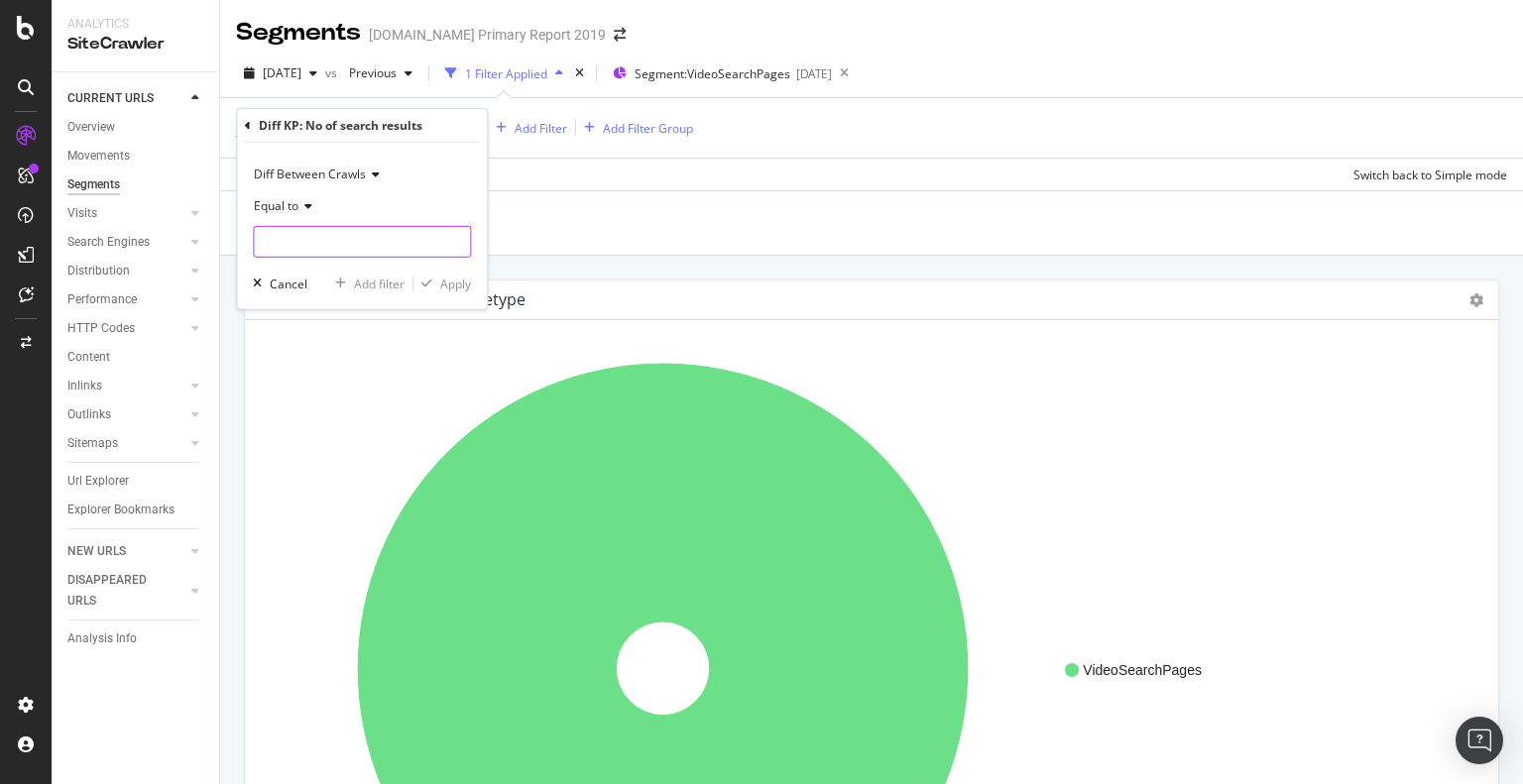 click at bounding box center (362, 242) 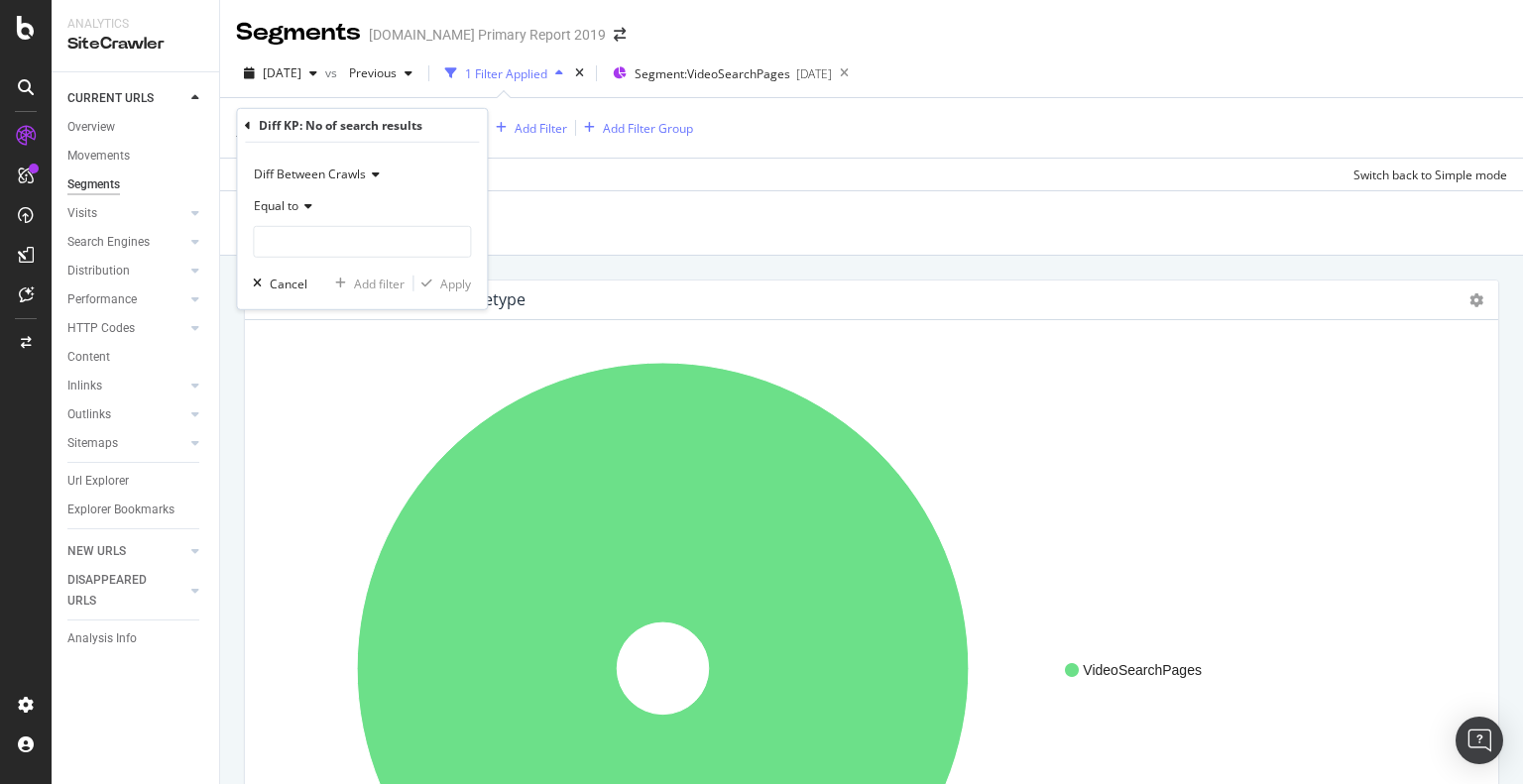 click on "Diff Between Crawls" at bounding box center (309, 173) 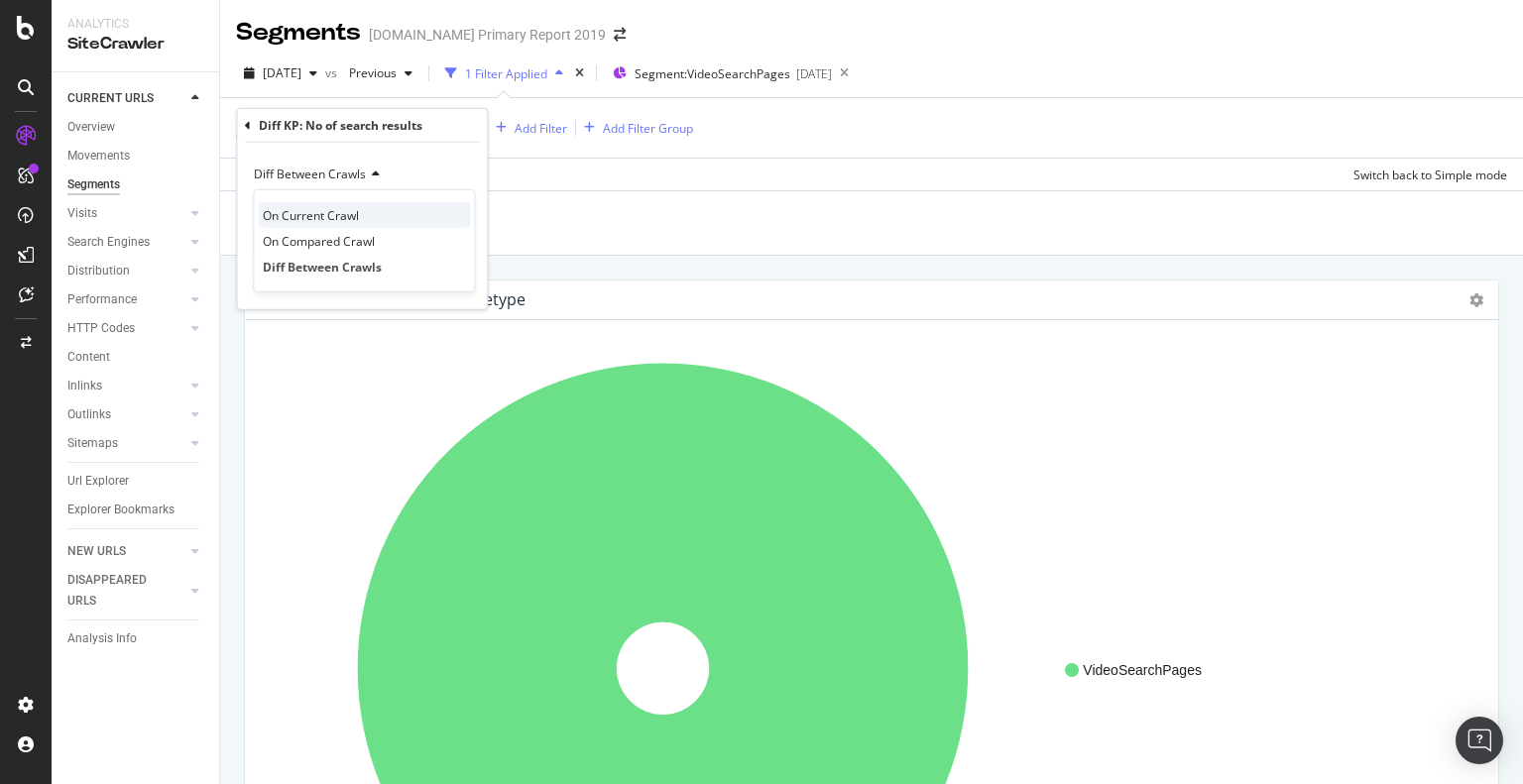 click on "On Current Crawl" at bounding box center (364, 215) 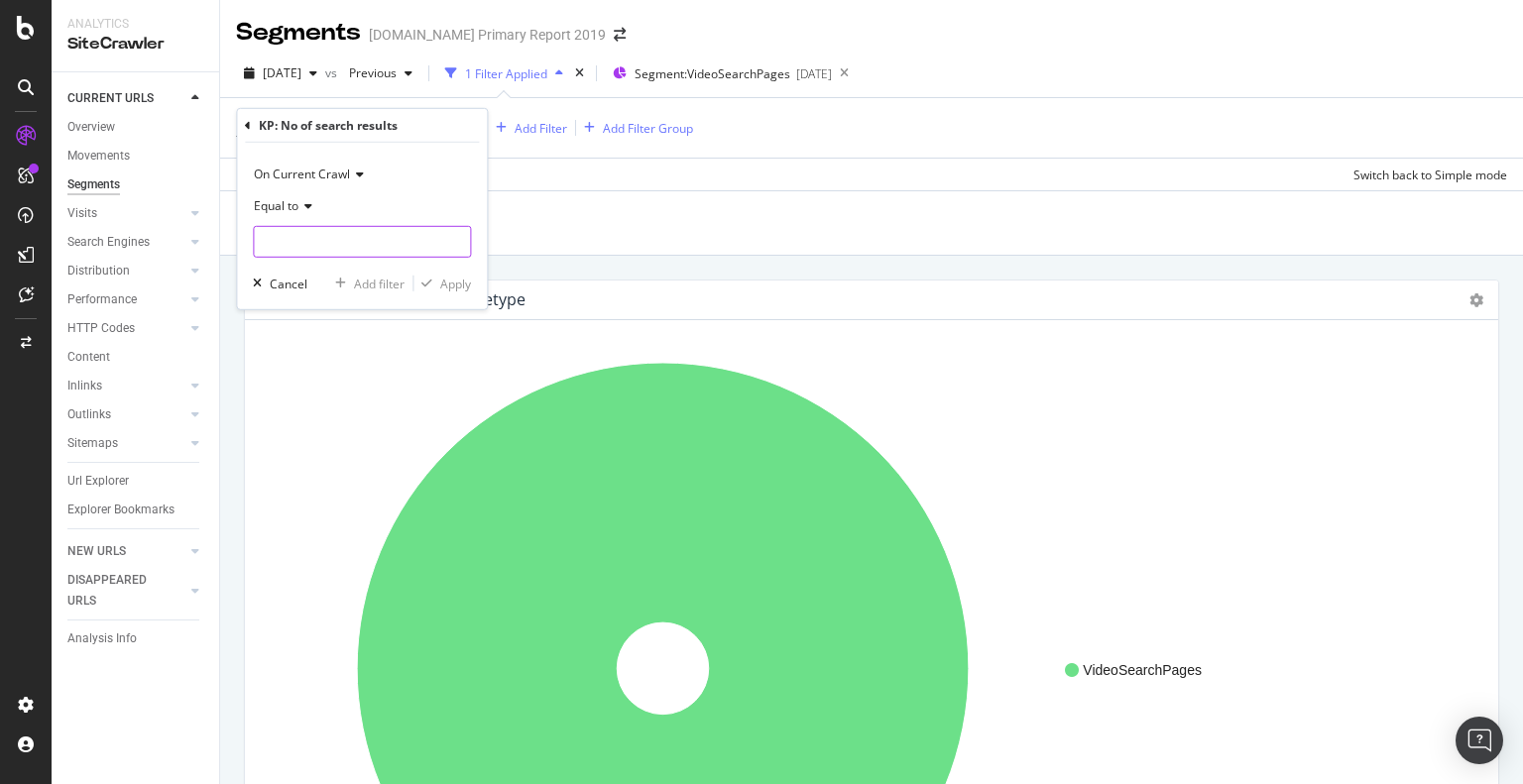 click at bounding box center [362, 242] 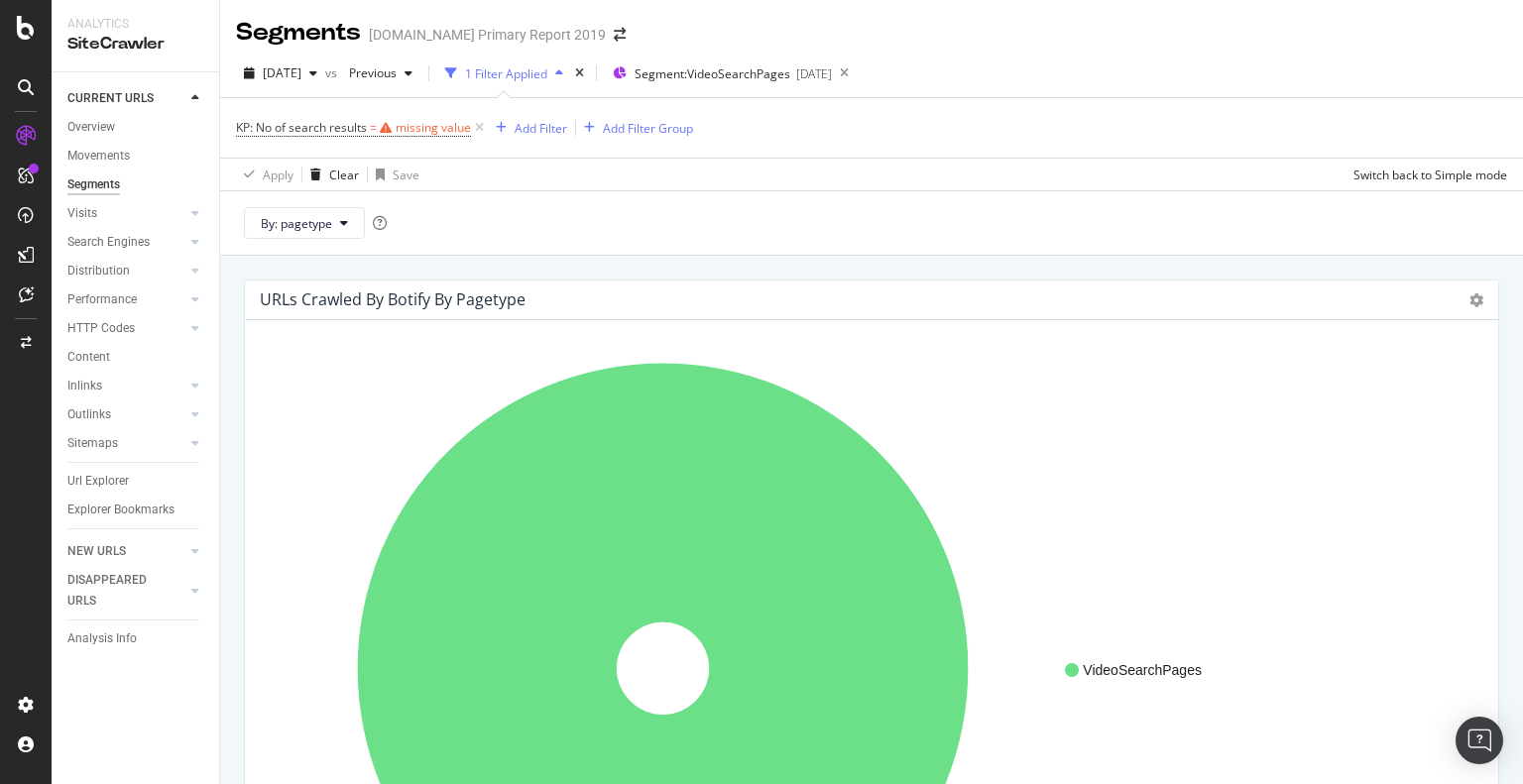 click on "By: pagetype" at bounding box center [872, 222] 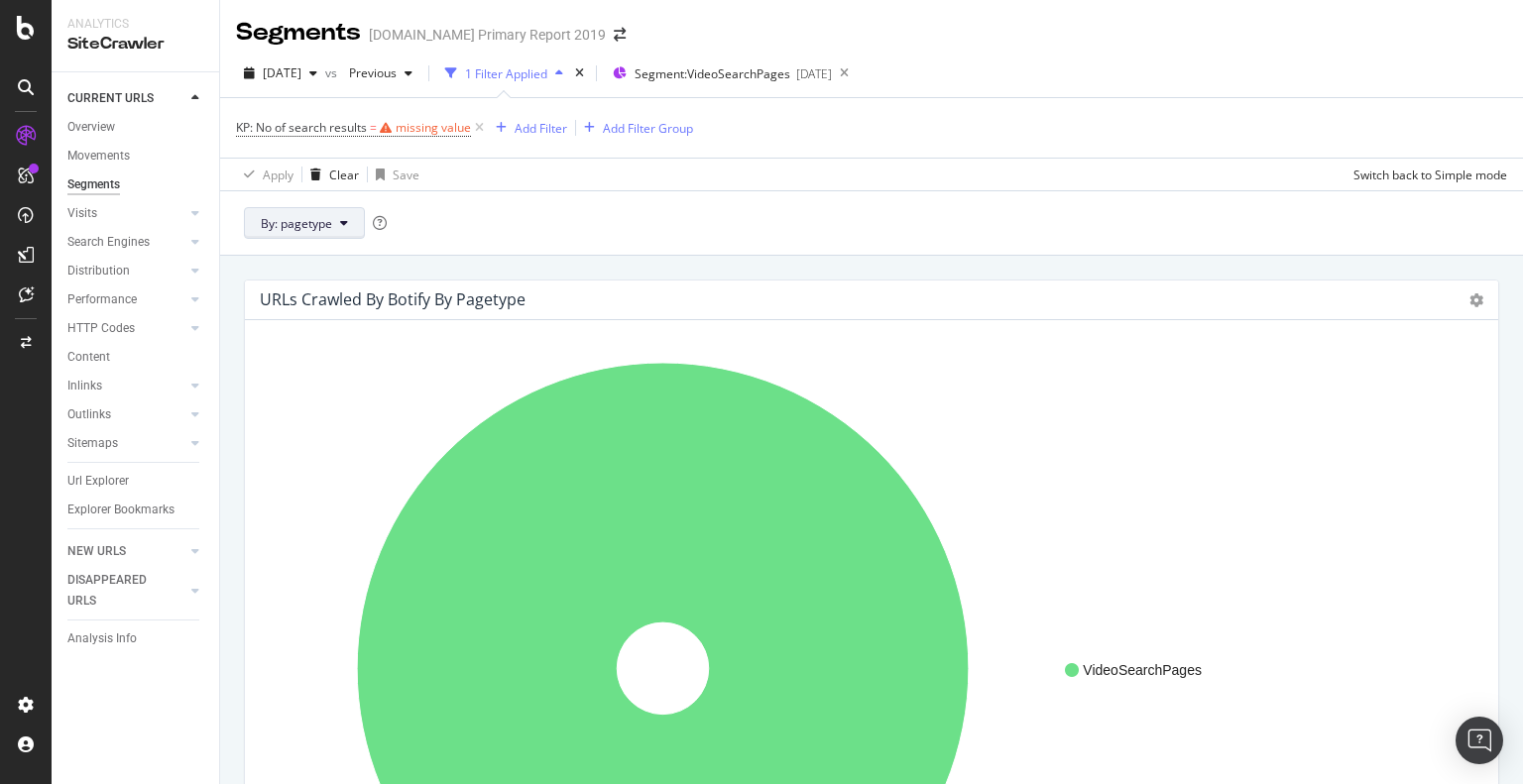 click on "By: pagetype" at bounding box center (296, 223) 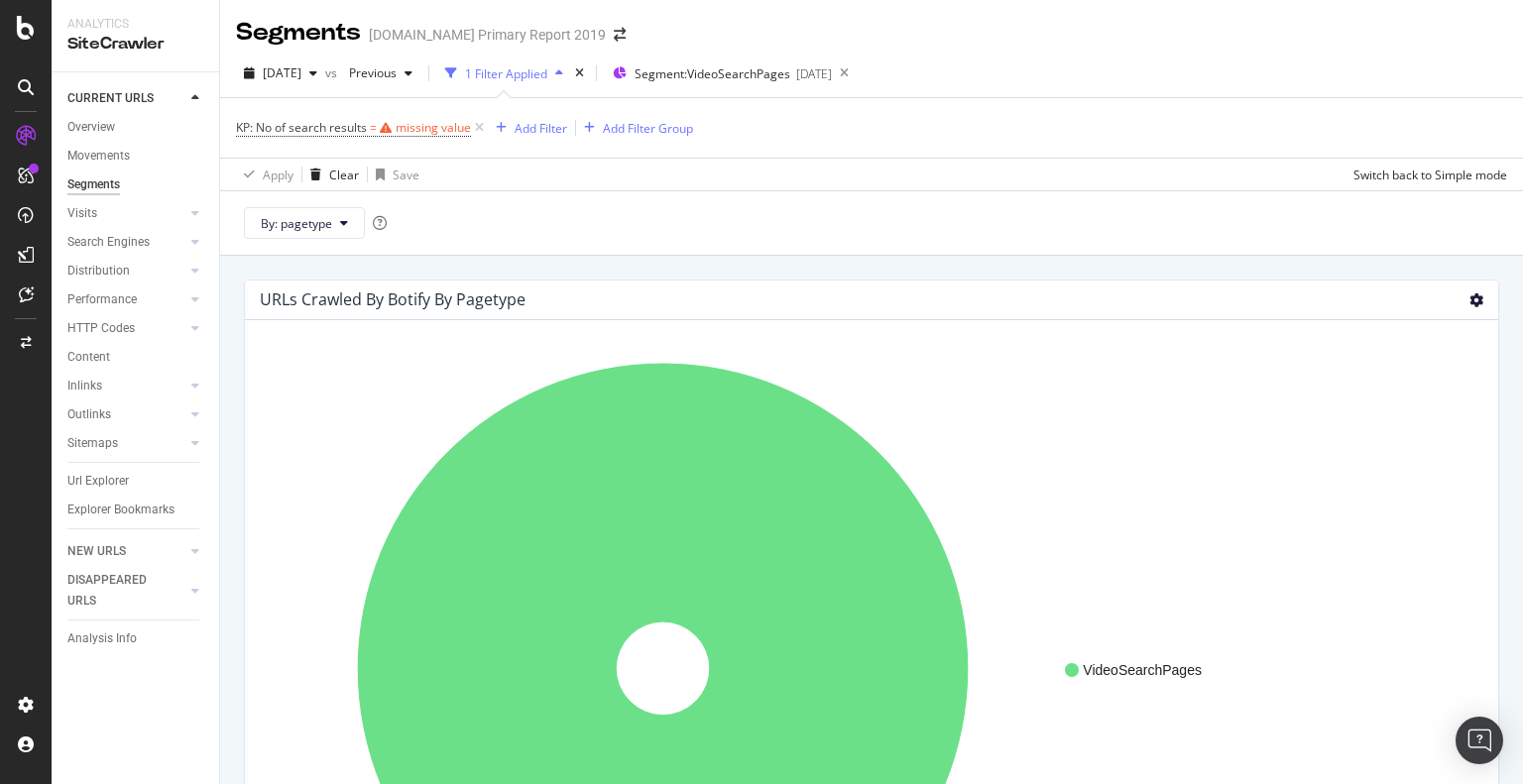click at bounding box center (1476, 300) 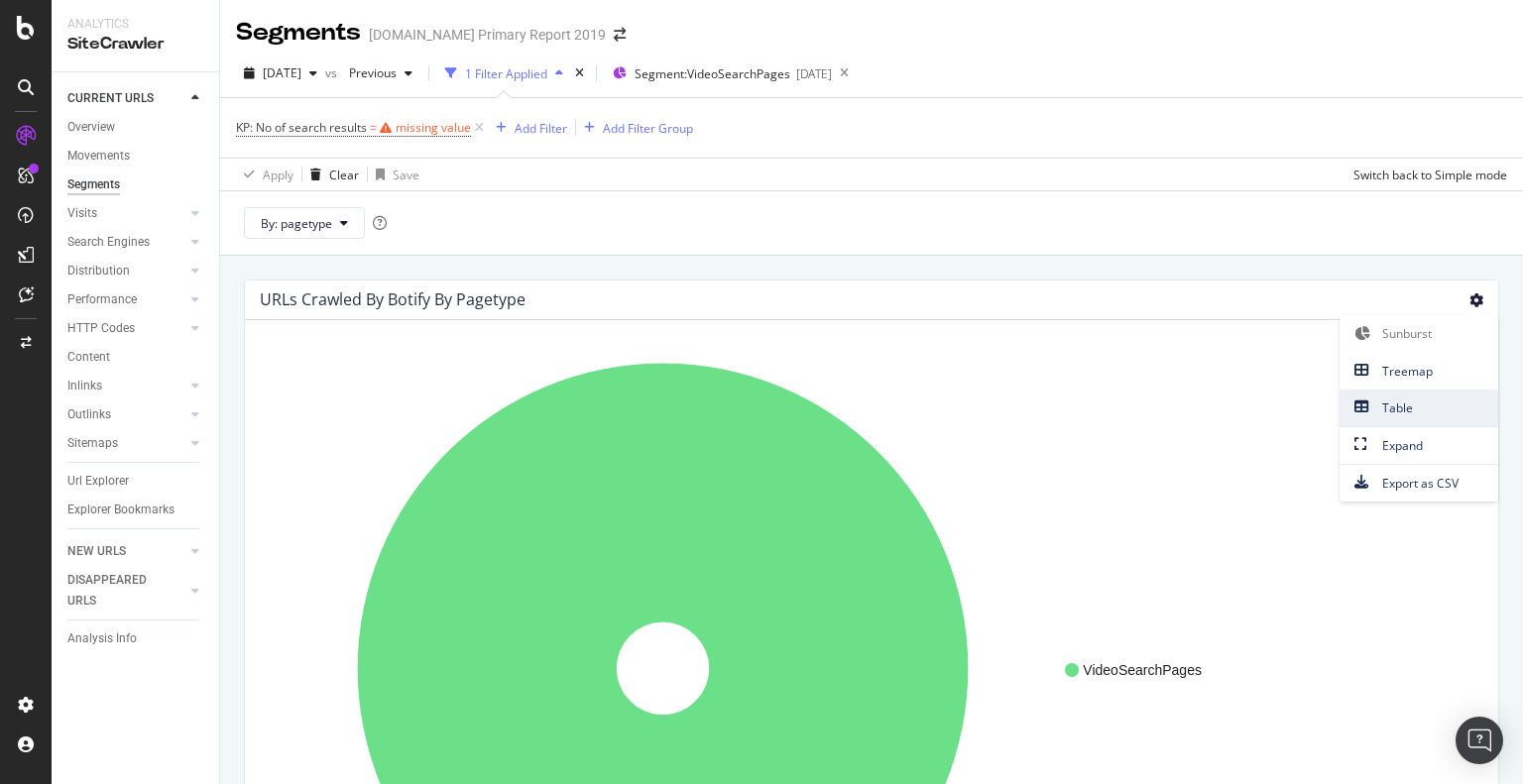 click on "Table" at bounding box center (1419, 407) 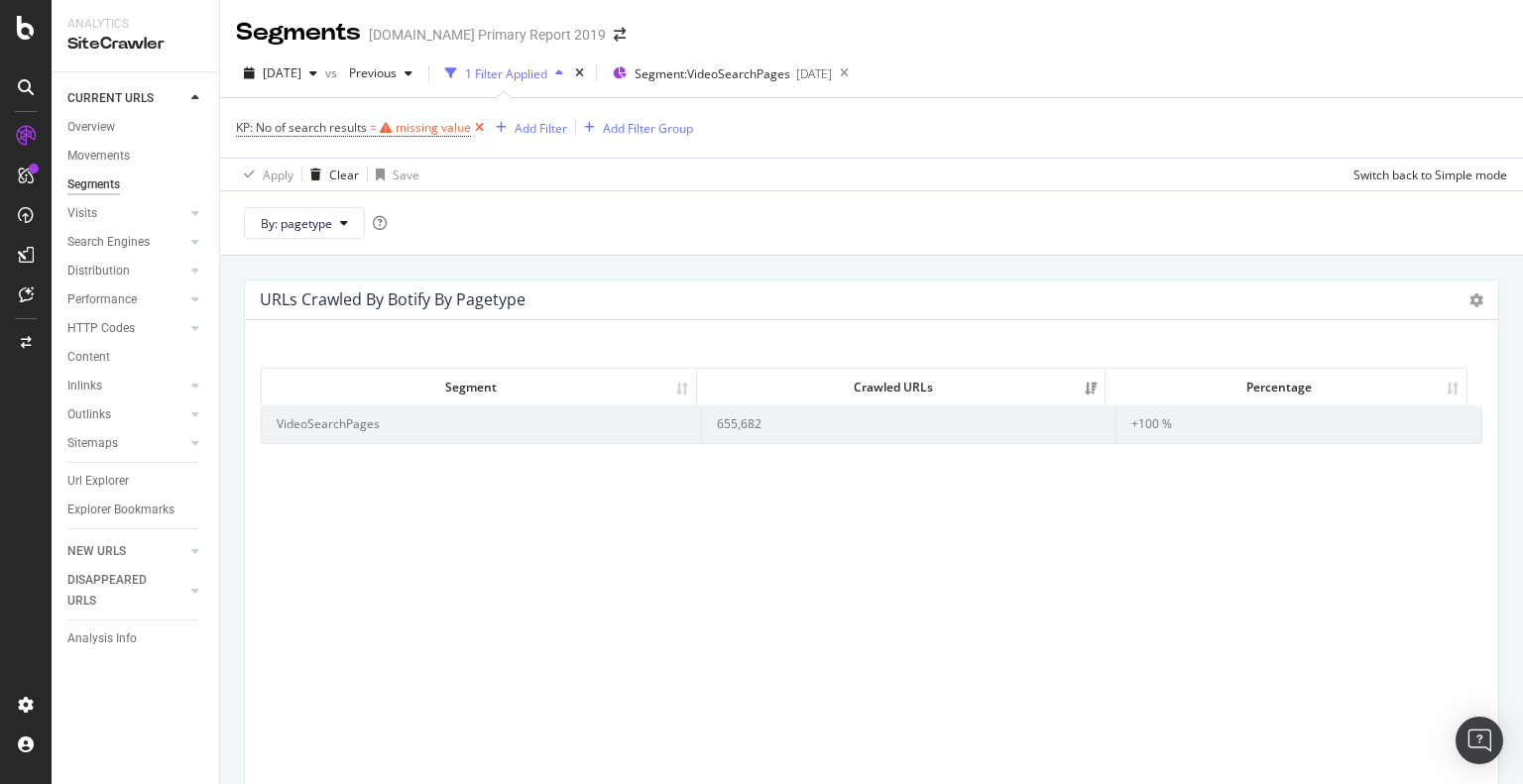 click at bounding box center [479, 128] 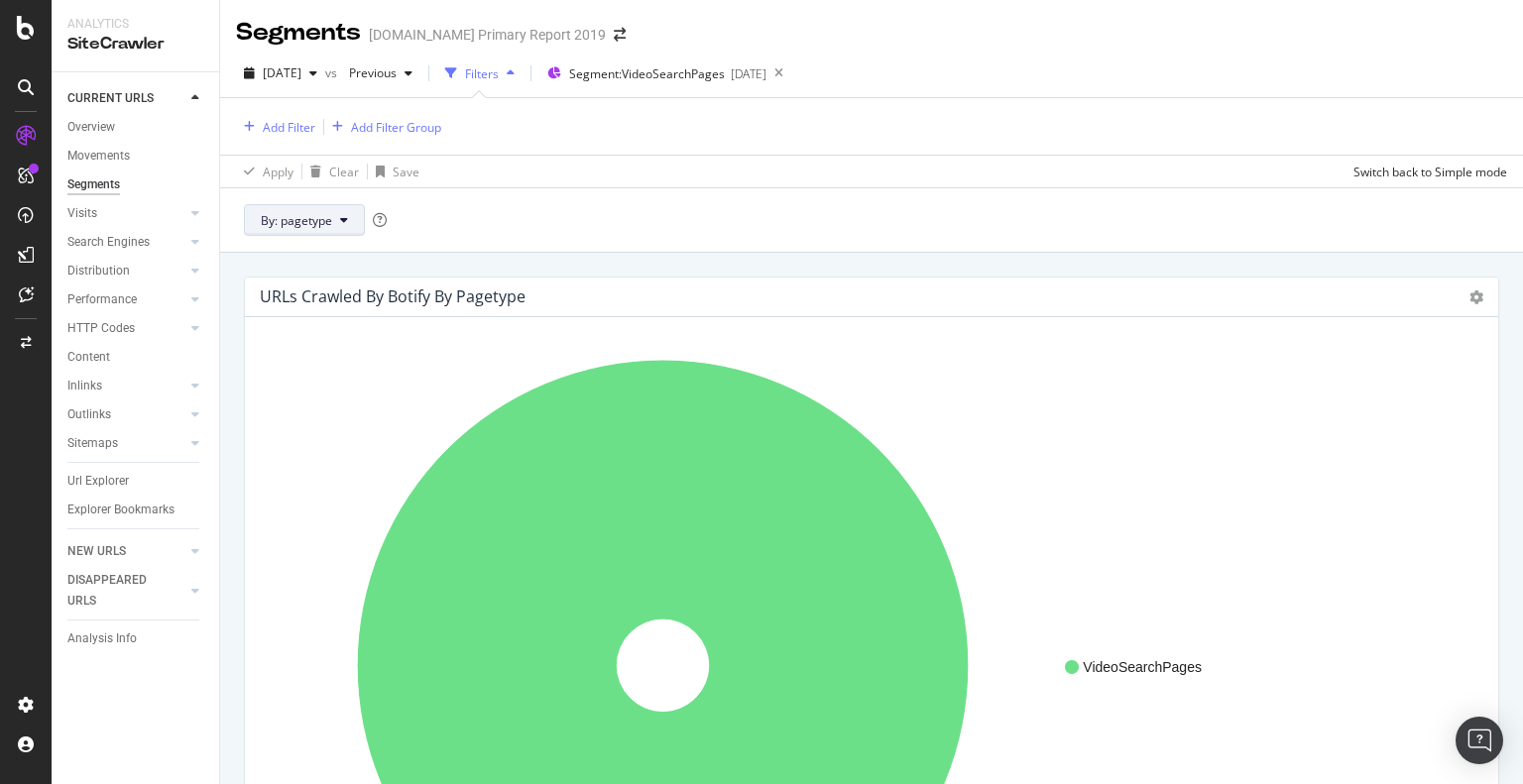 click on "By: pagetype" at bounding box center (296, 220) 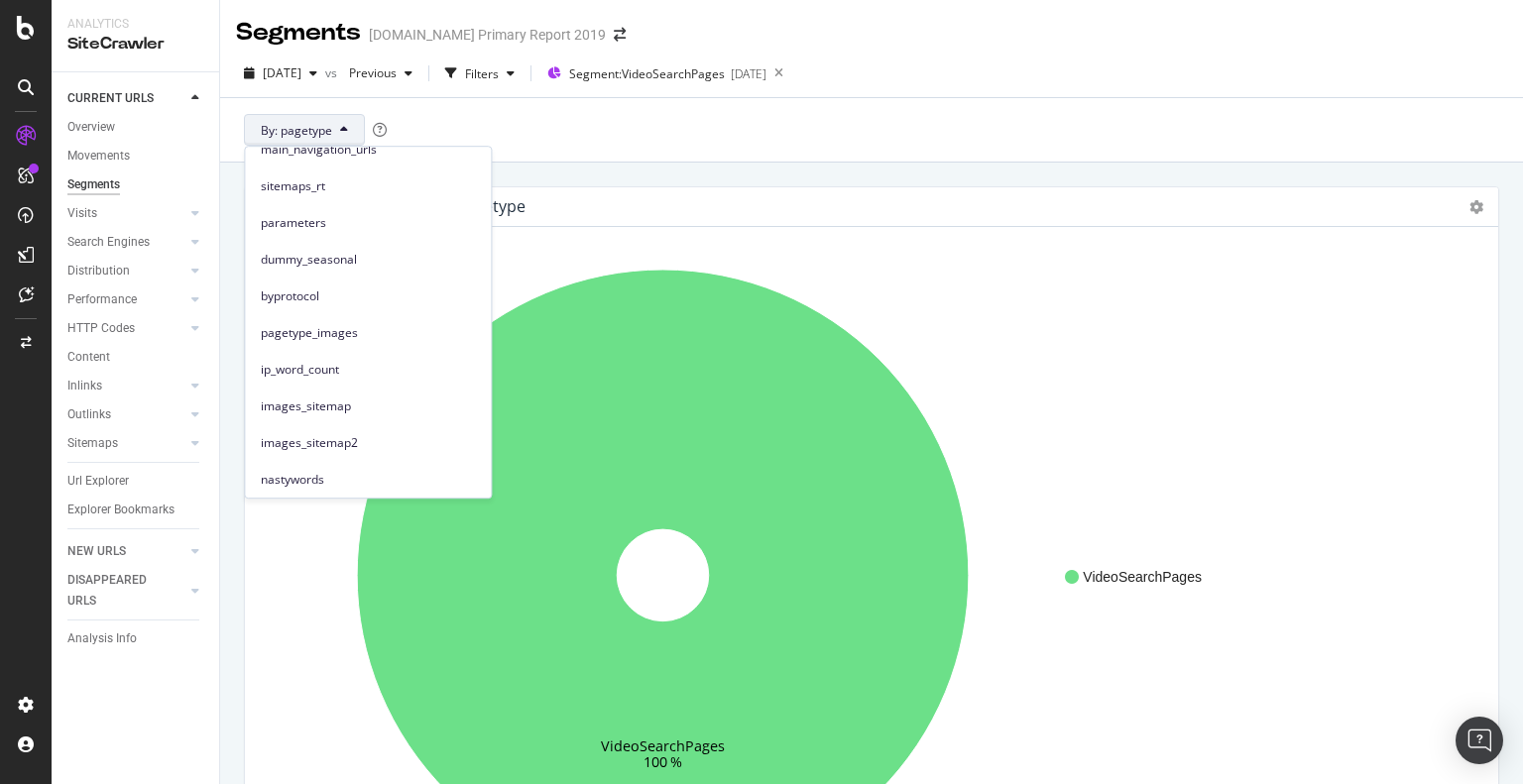 scroll, scrollTop: 0, scrollLeft: 0, axis: both 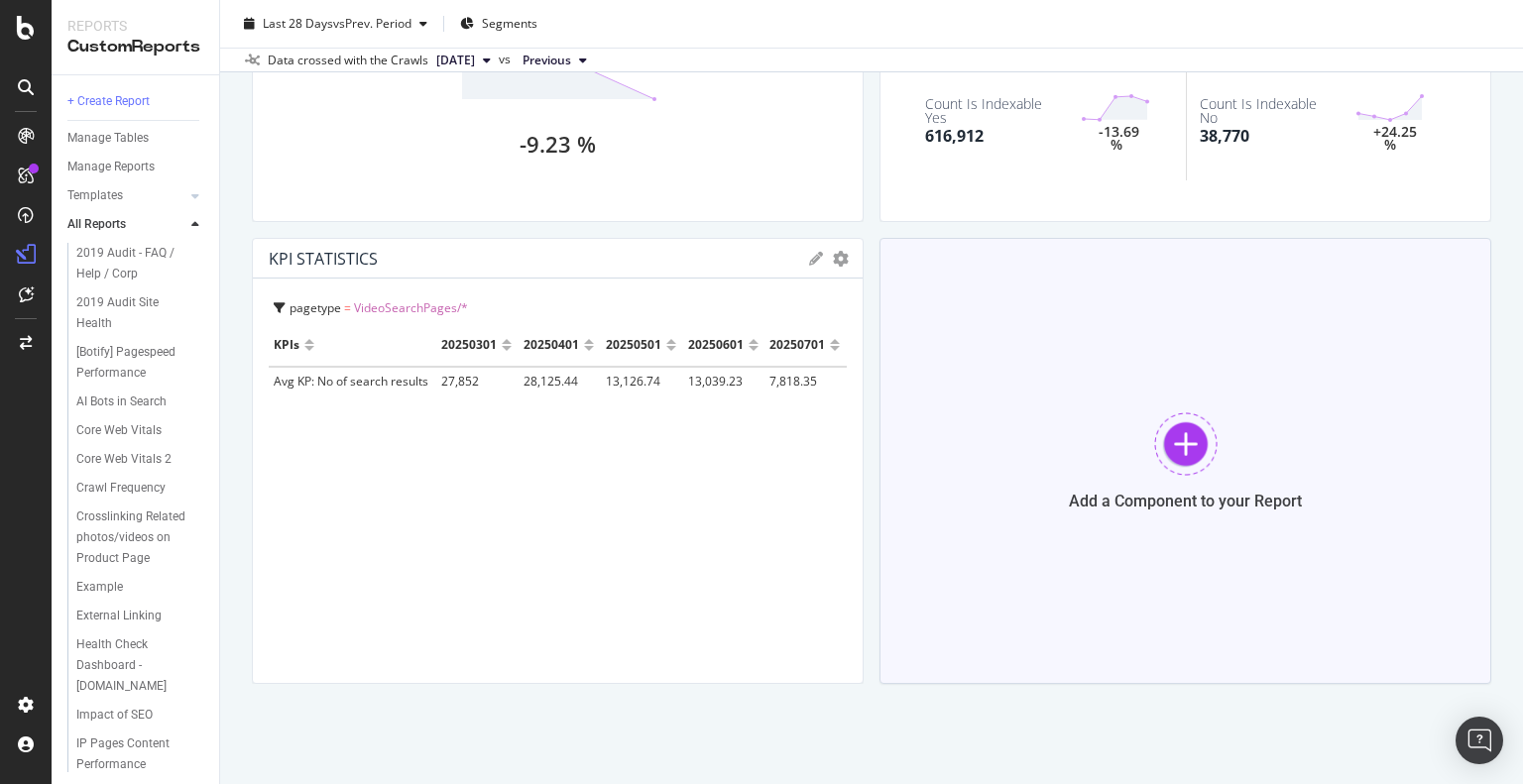click at bounding box center (1186, 444) 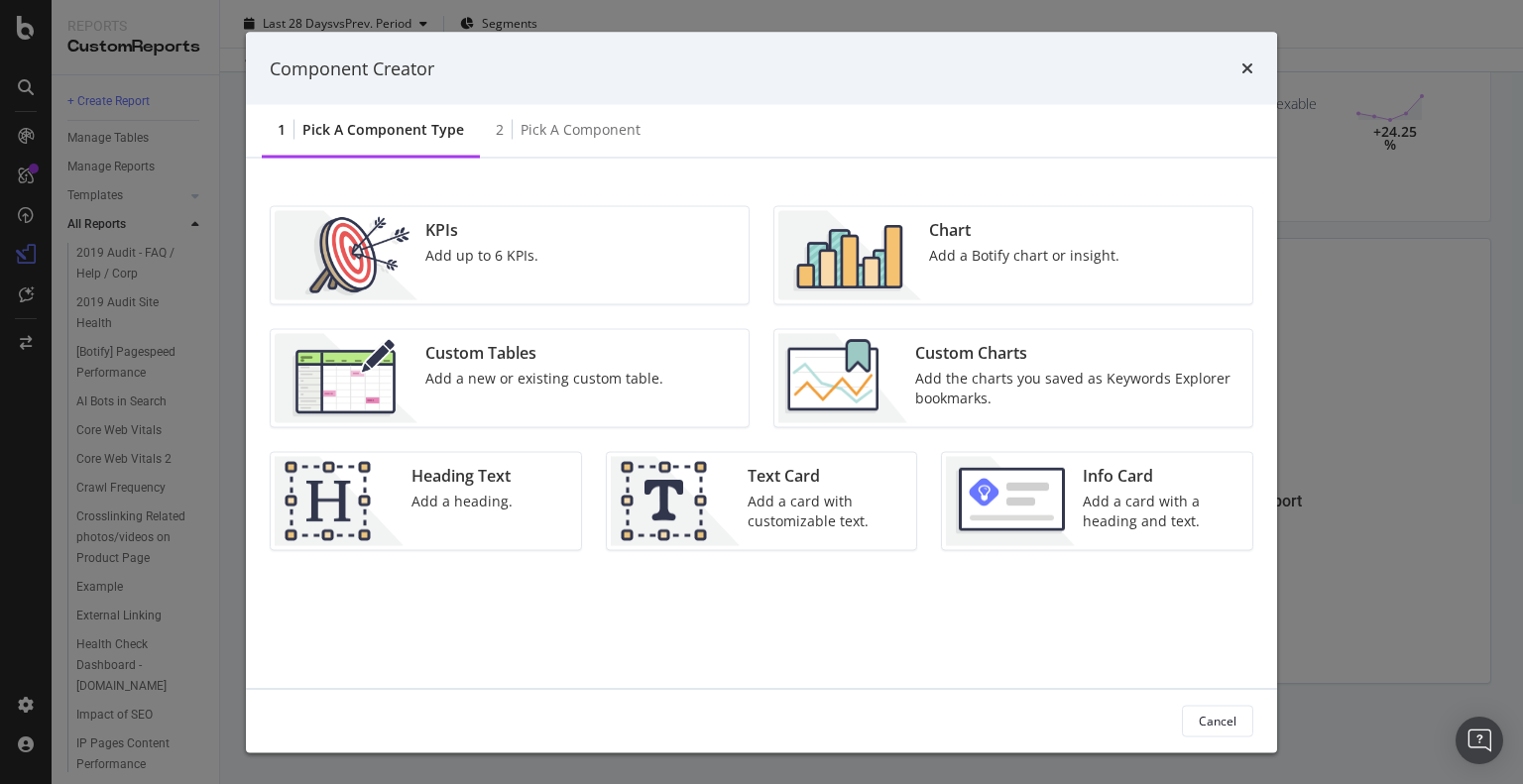 click on "Add the charts you saved as Keywords Explorer bookmarks." at bounding box center [1078, 389] 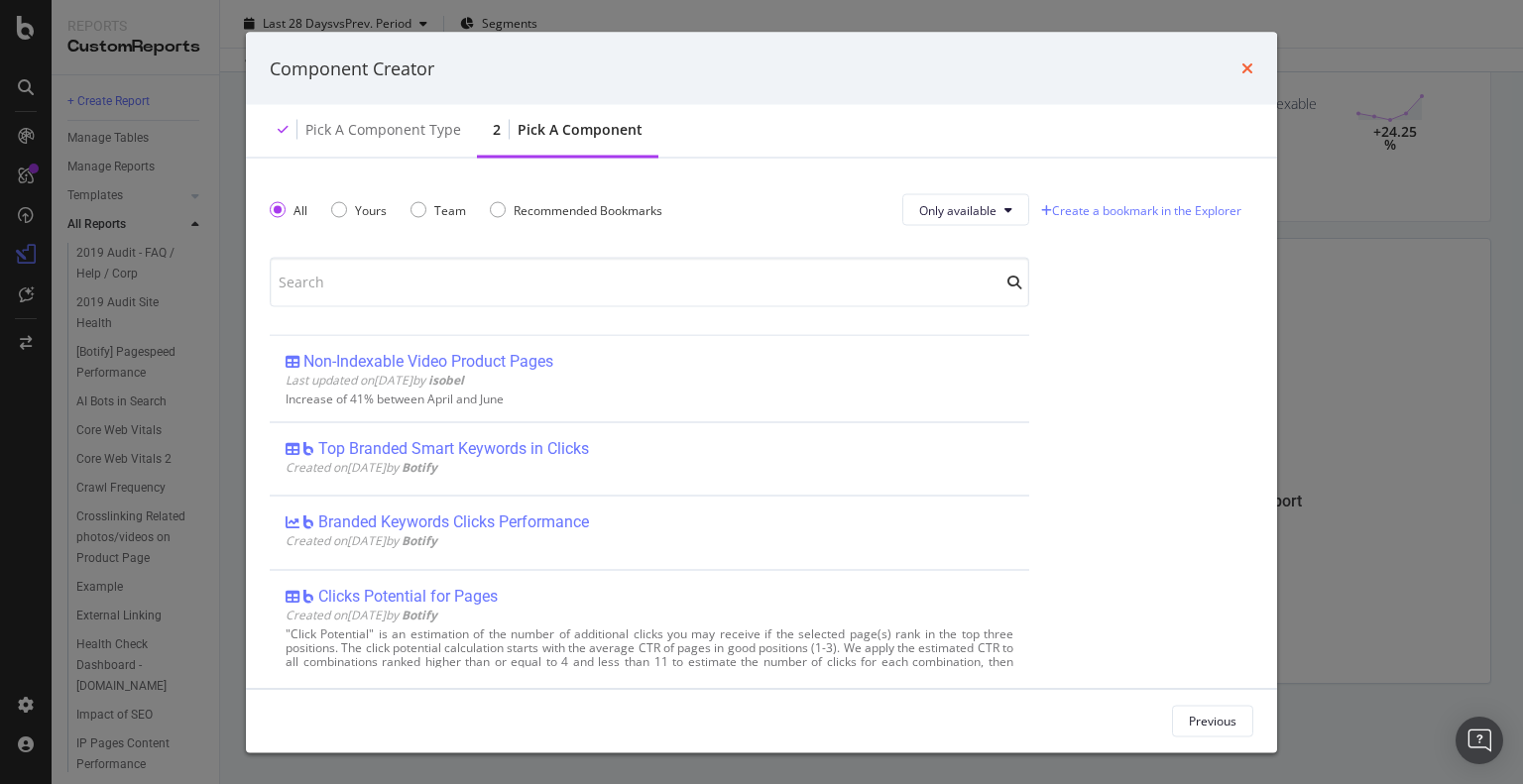 click at bounding box center [1247, 68] 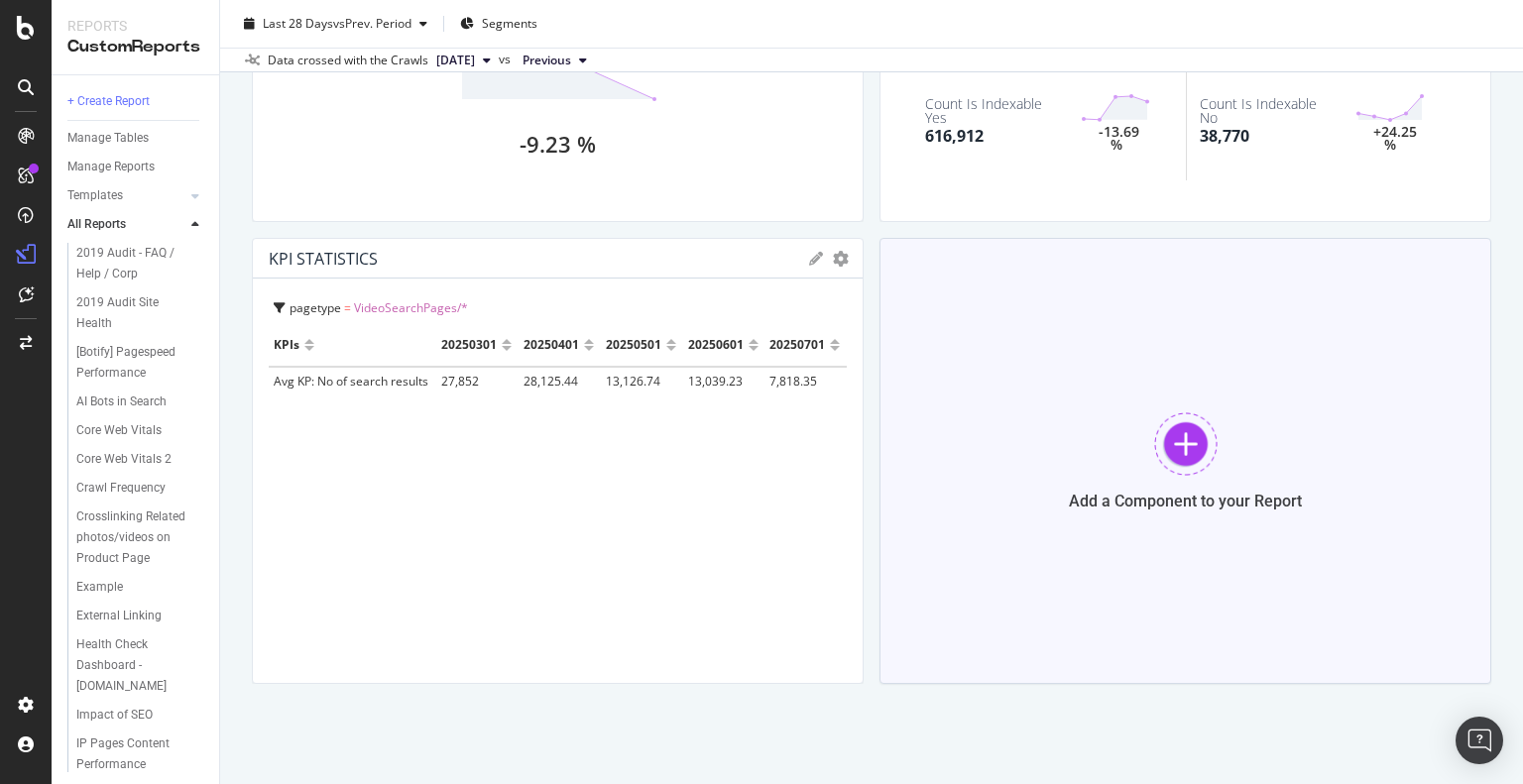 click at bounding box center [1186, 444] 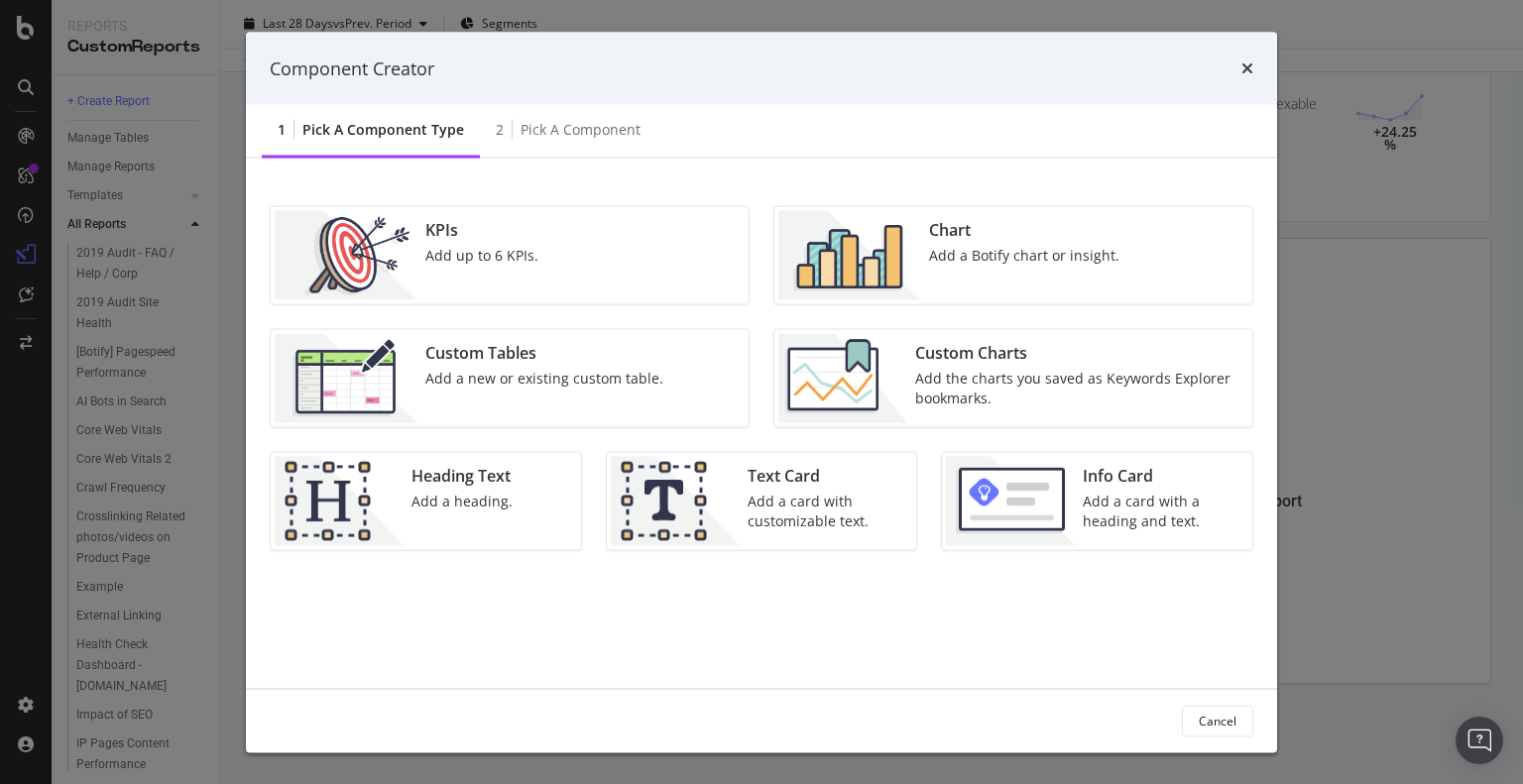click on "Add a Botify chart or insight." at bounding box center [1024, 256] 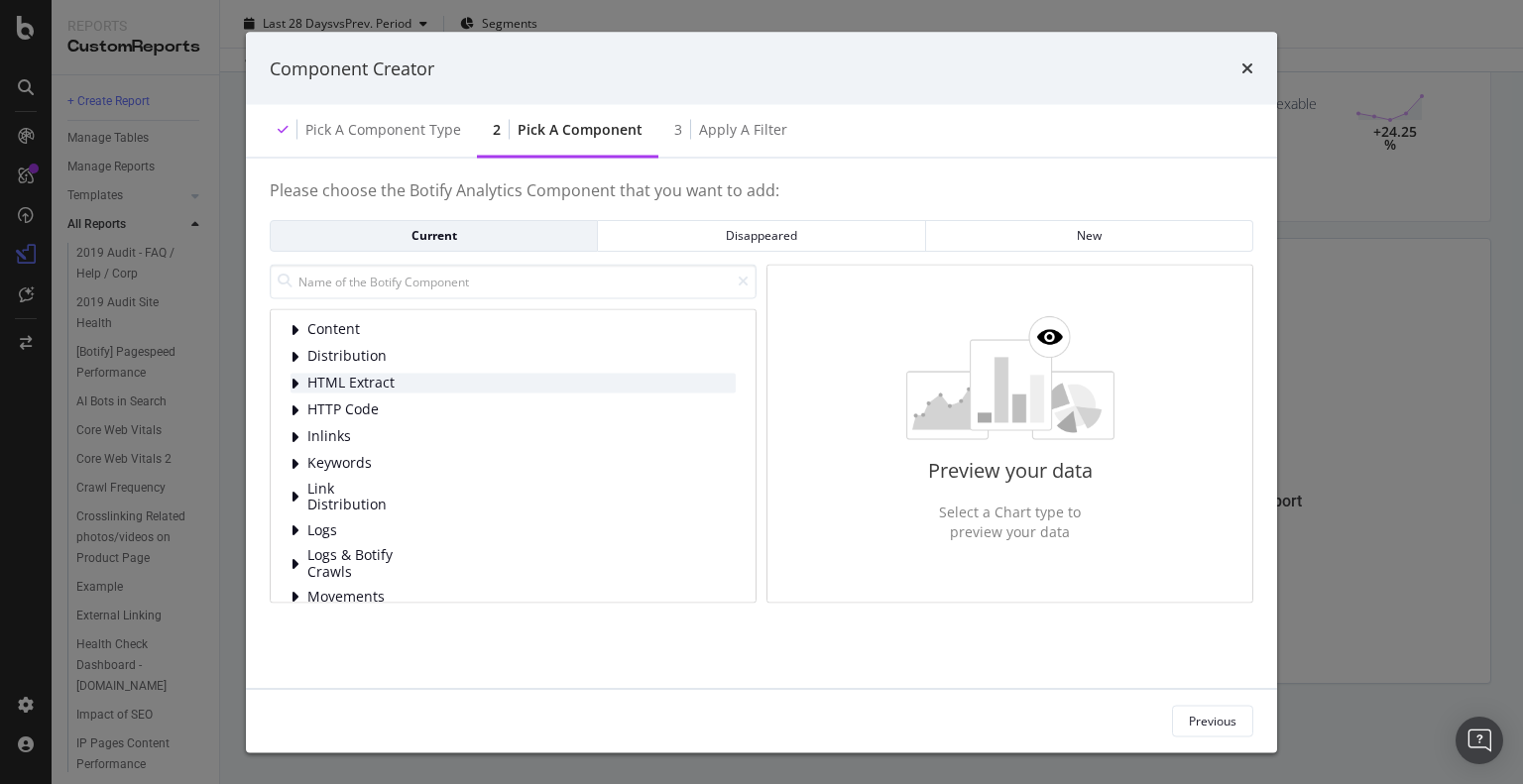click at bounding box center (294, 383) 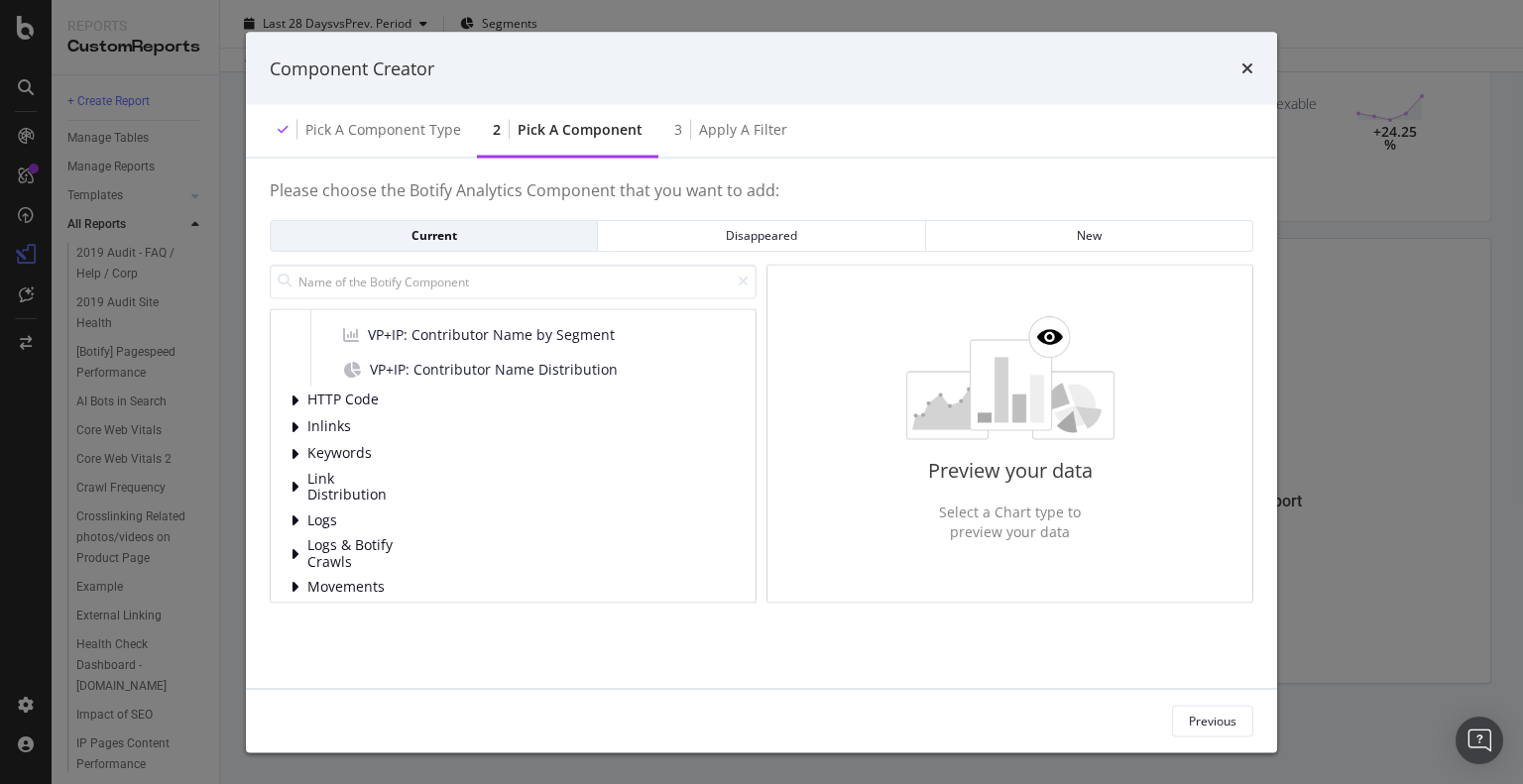 scroll, scrollTop: 198, scrollLeft: 0, axis: vertical 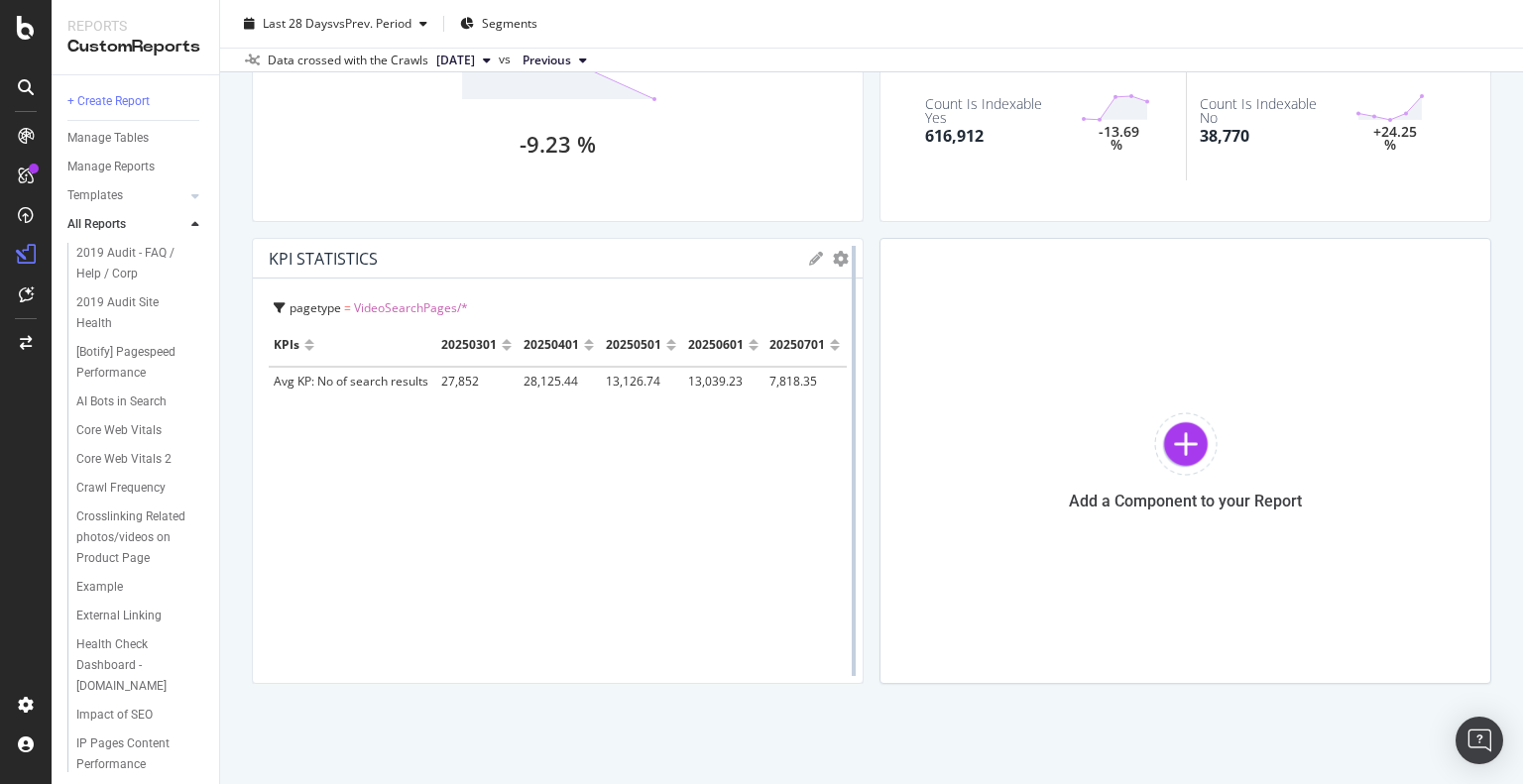 click at bounding box center [854, 461] 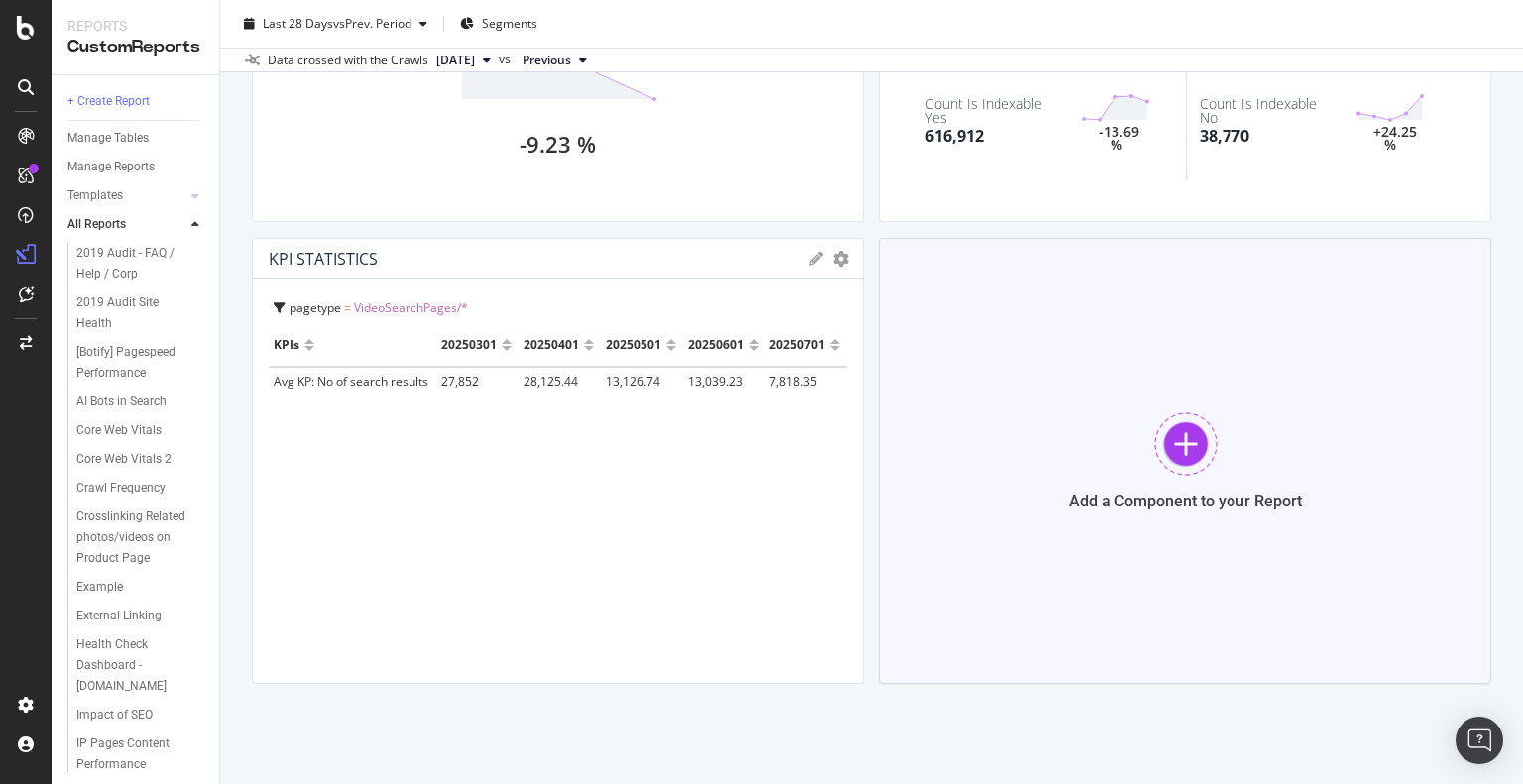 click at bounding box center [1186, 444] 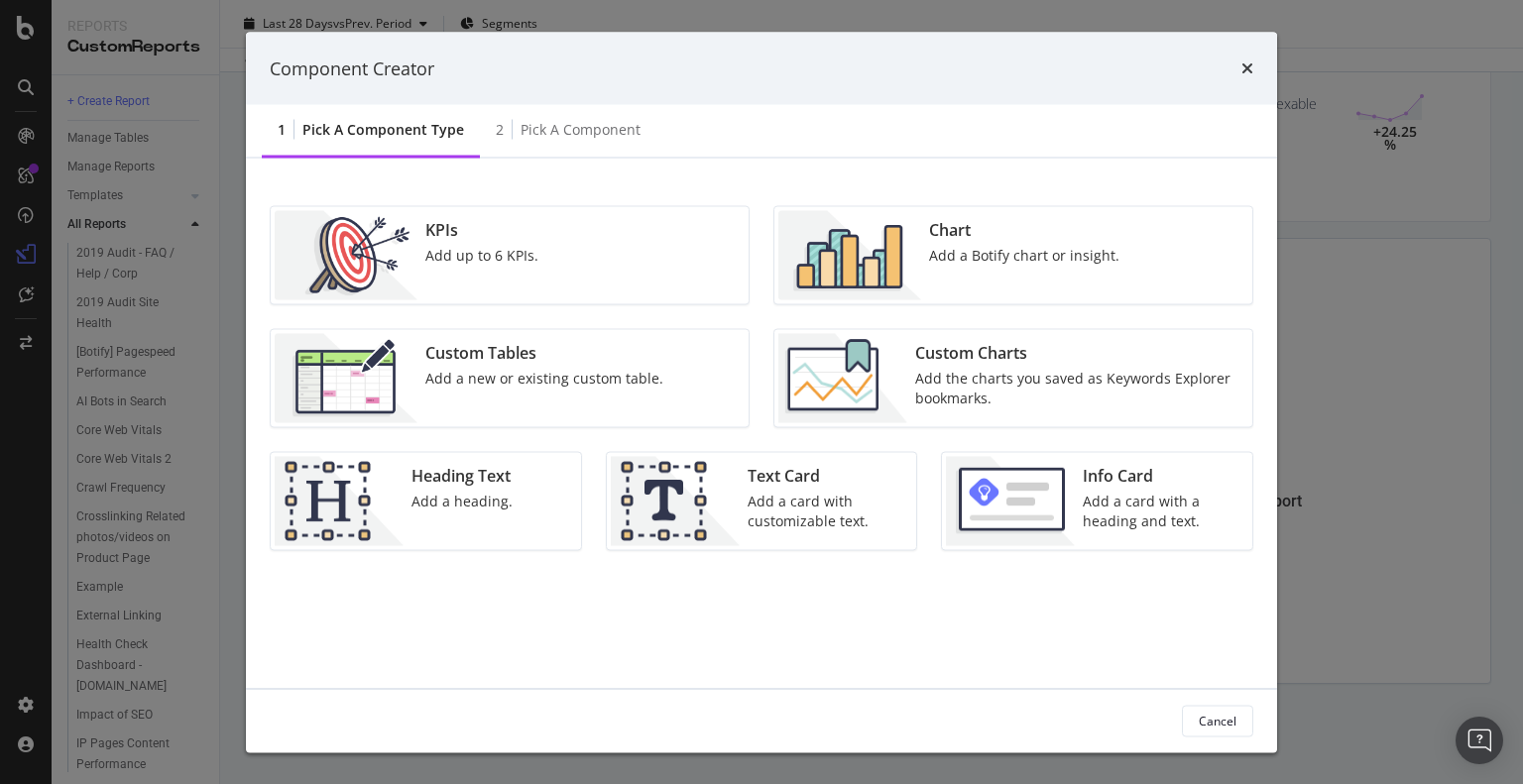 click on "Custom Tables" at bounding box center [544, 353] 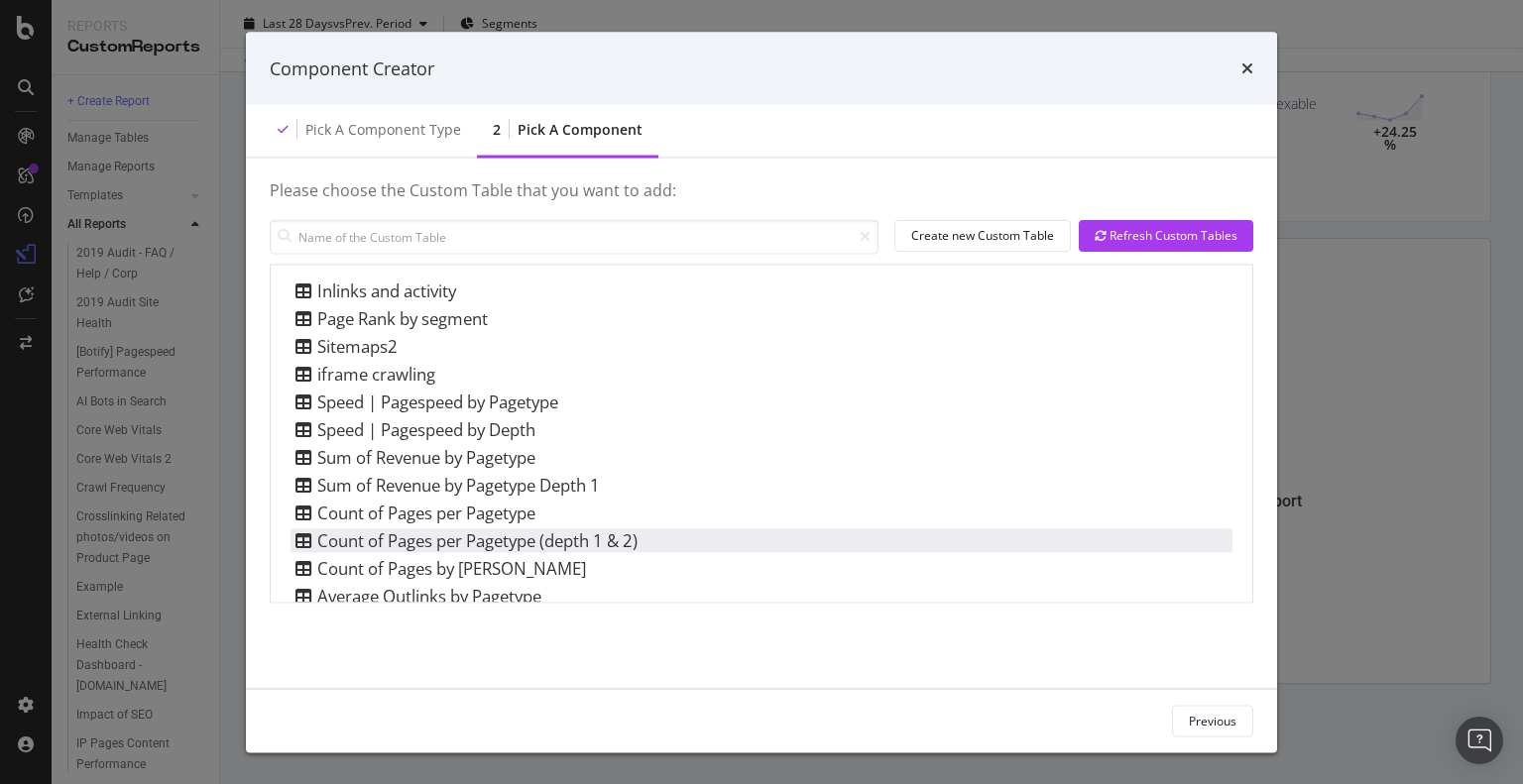 scroll, scrollTop: 125, scrollLeft: 0, axis: vertical 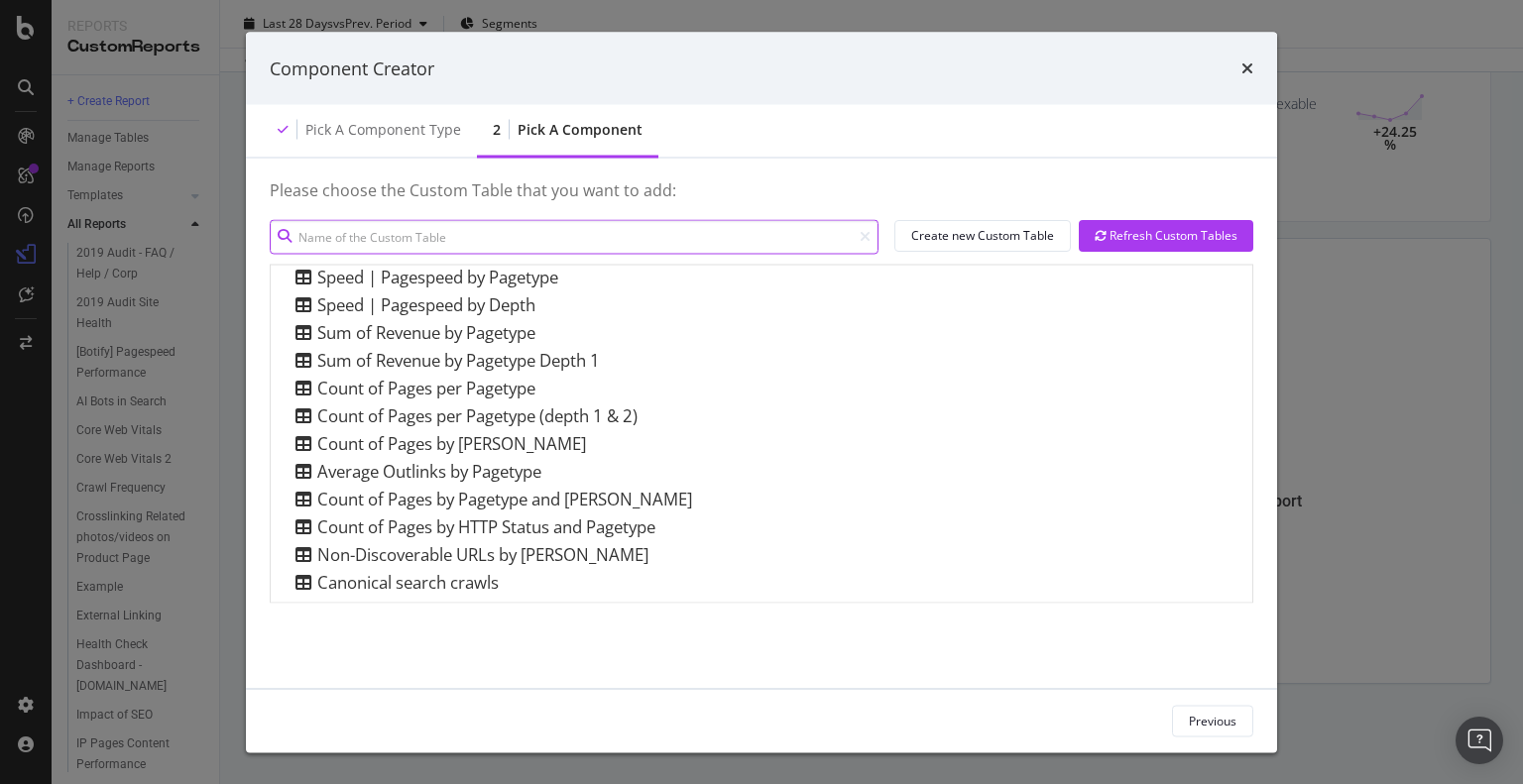 click at bounding box center (574, 236) 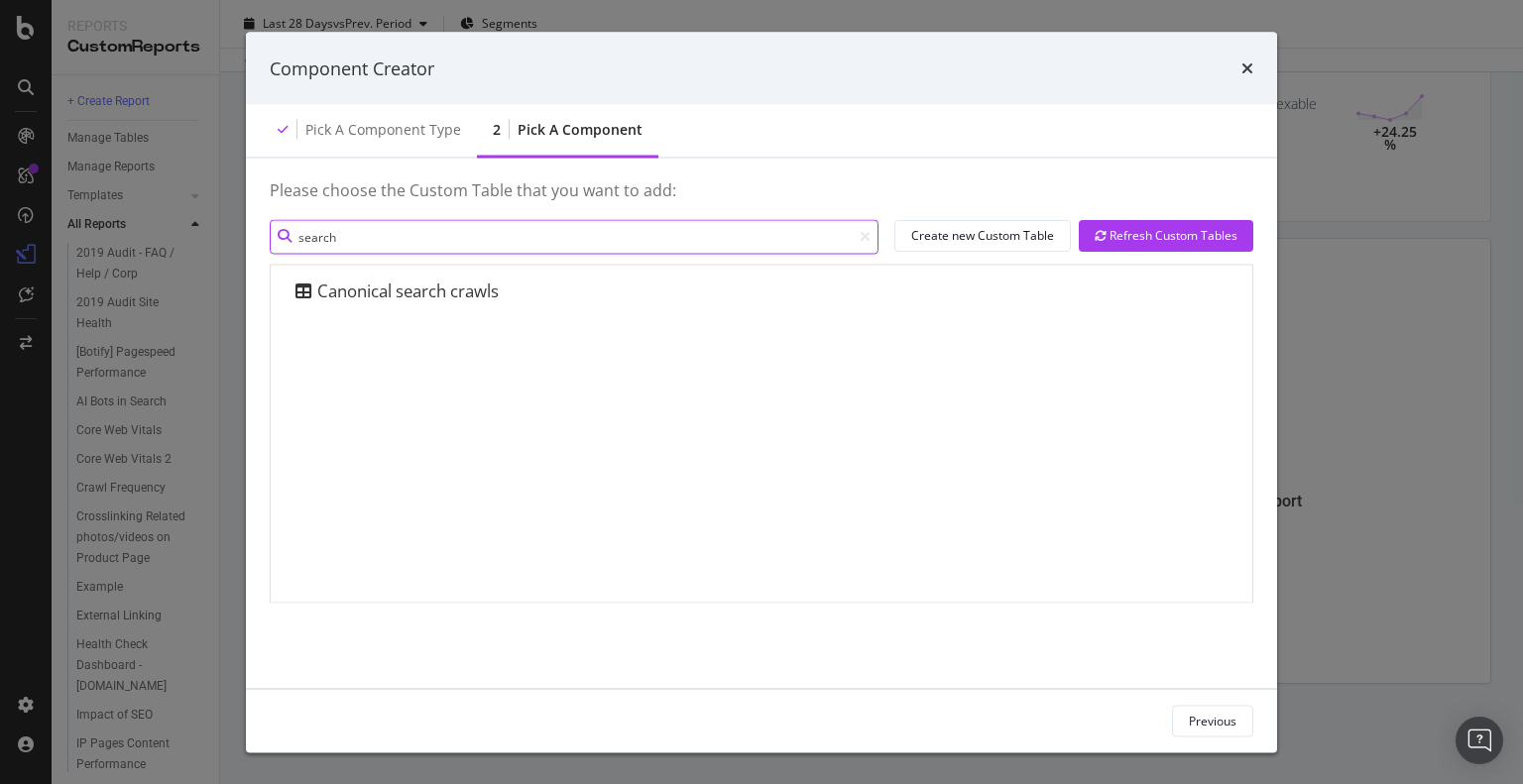 scroll, scrollTop: 0, scrollLeft: 0, axis: both 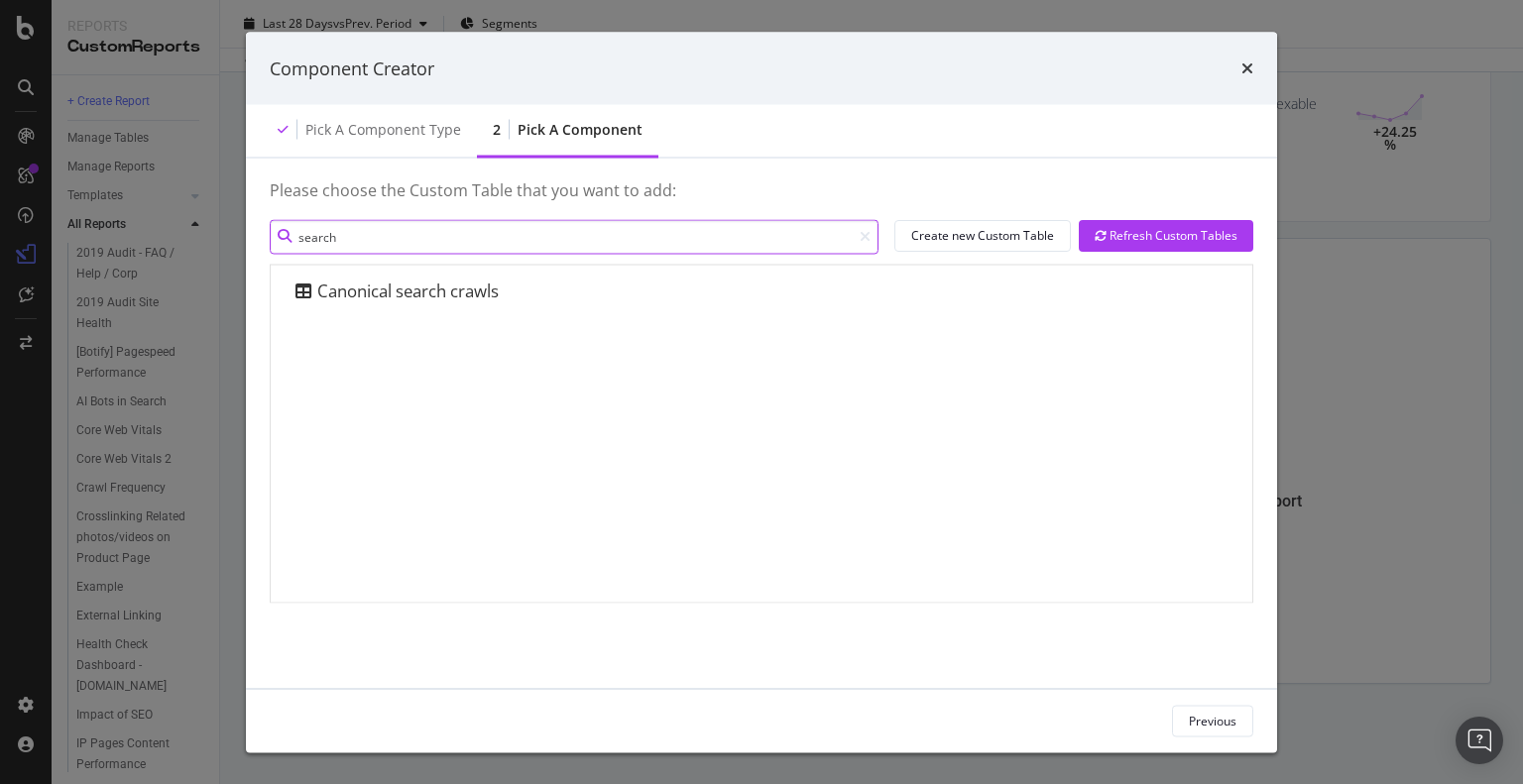 drag, startPoint x: 341, startPoint y: 237, endPoint x: 165, endPoint y: 236, distance: 176.0028 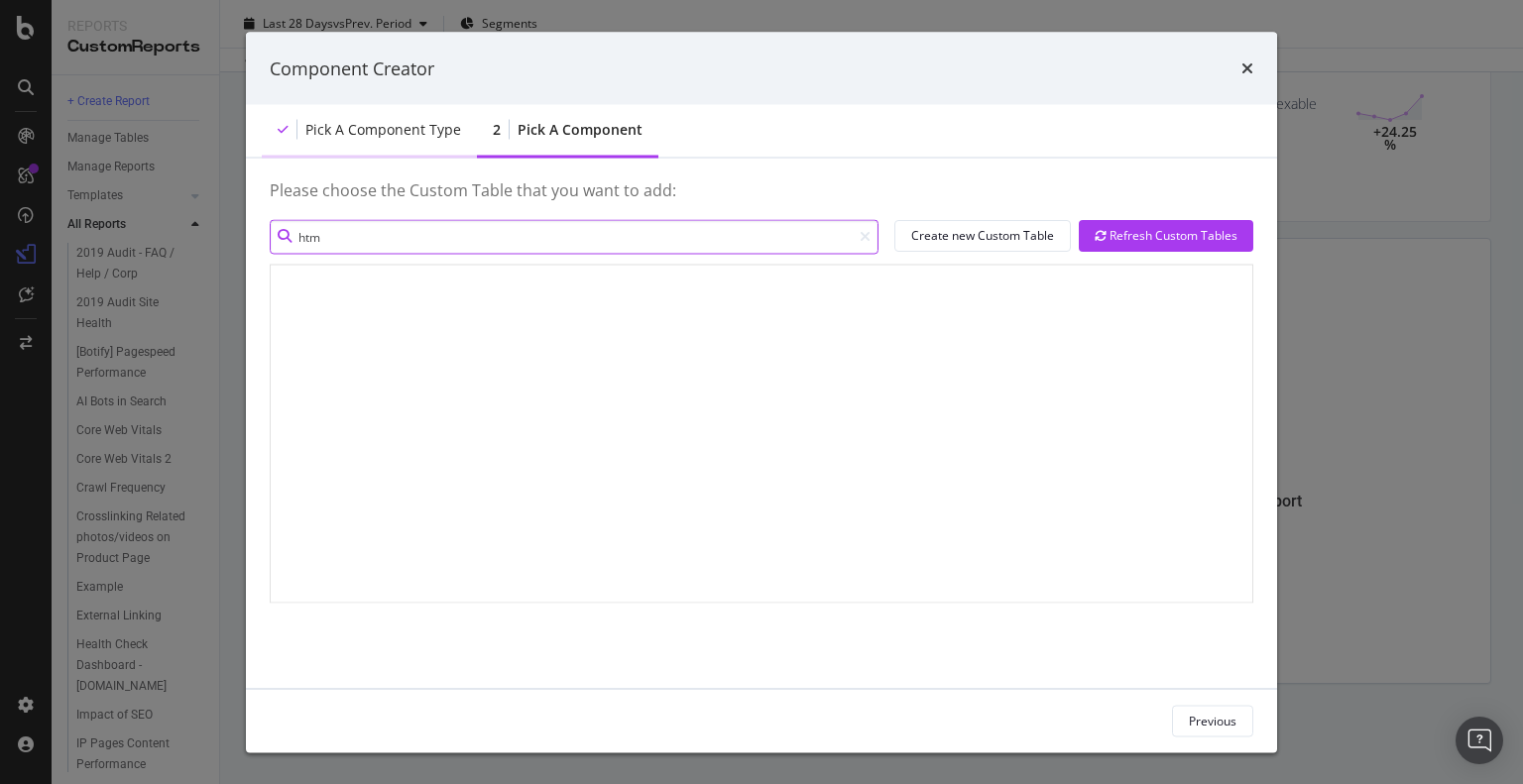 type on "htm" 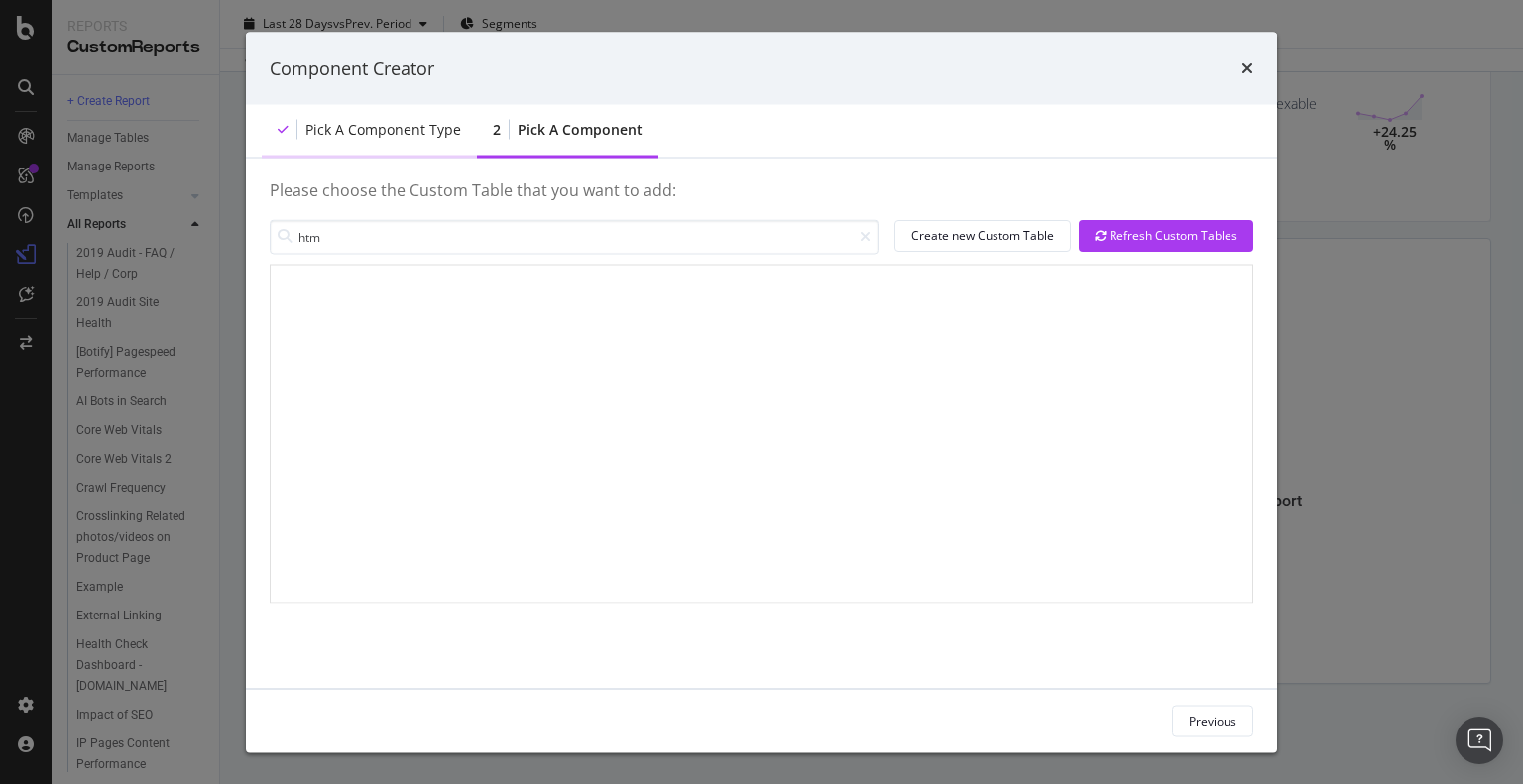 click on "Pick a Component type" at bounding box center (383, 130) 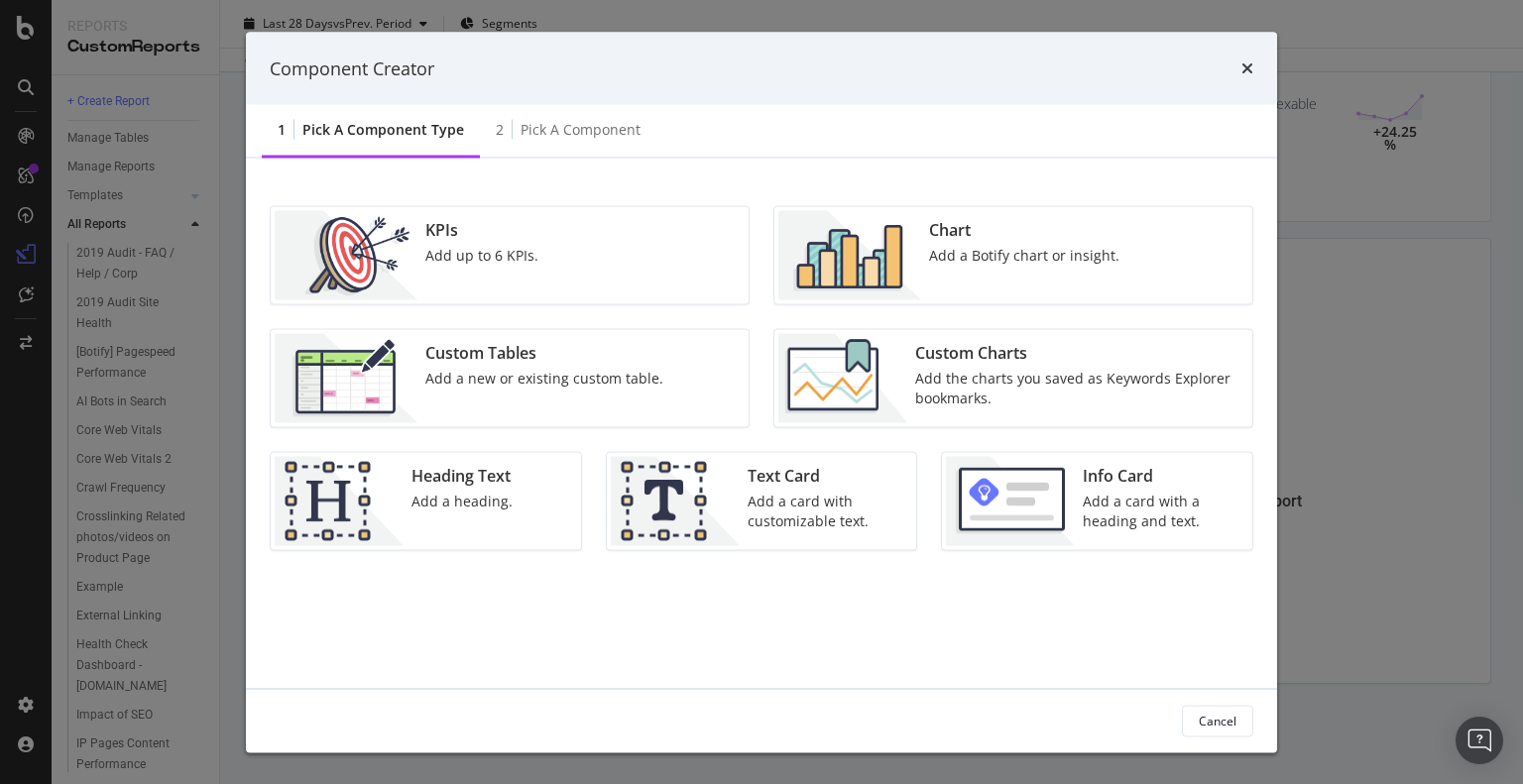 click on "Add a new or existing custom table." at bounding box center [544, 379] 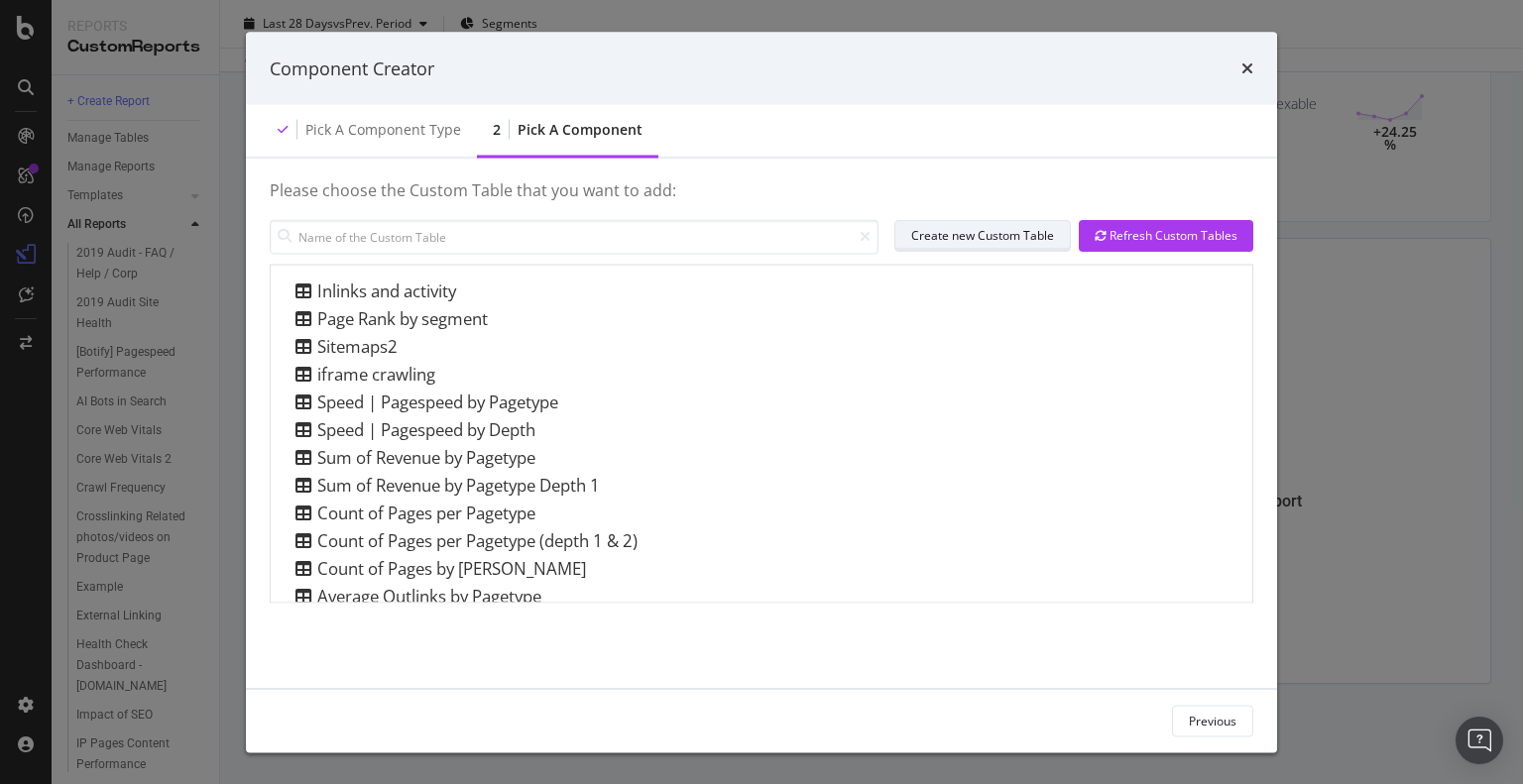 click on "Create new Custom Table" at bounding box center [983, 235] 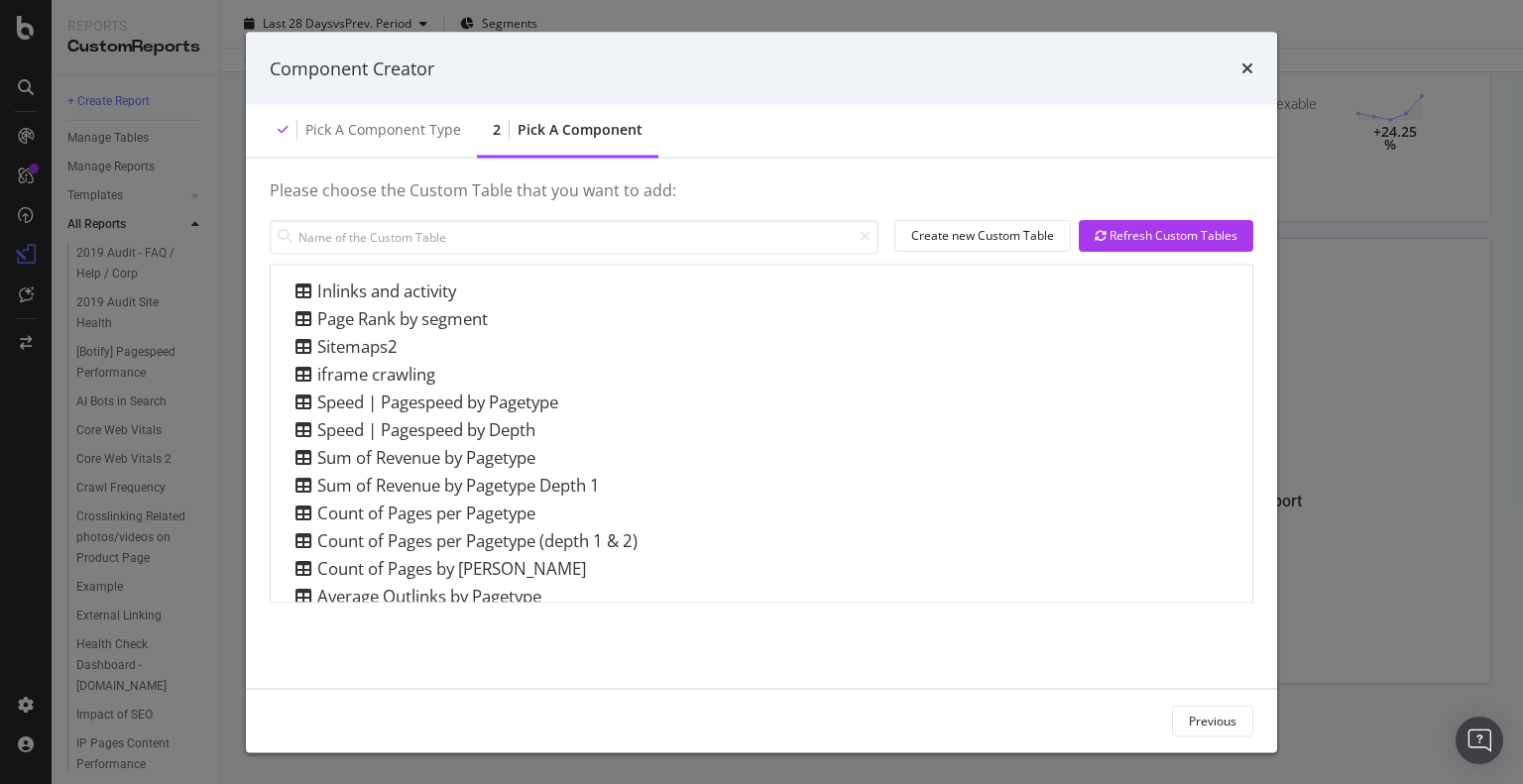 scroll, scrollTop: 125, scrollLeft: 0, axis: vertical 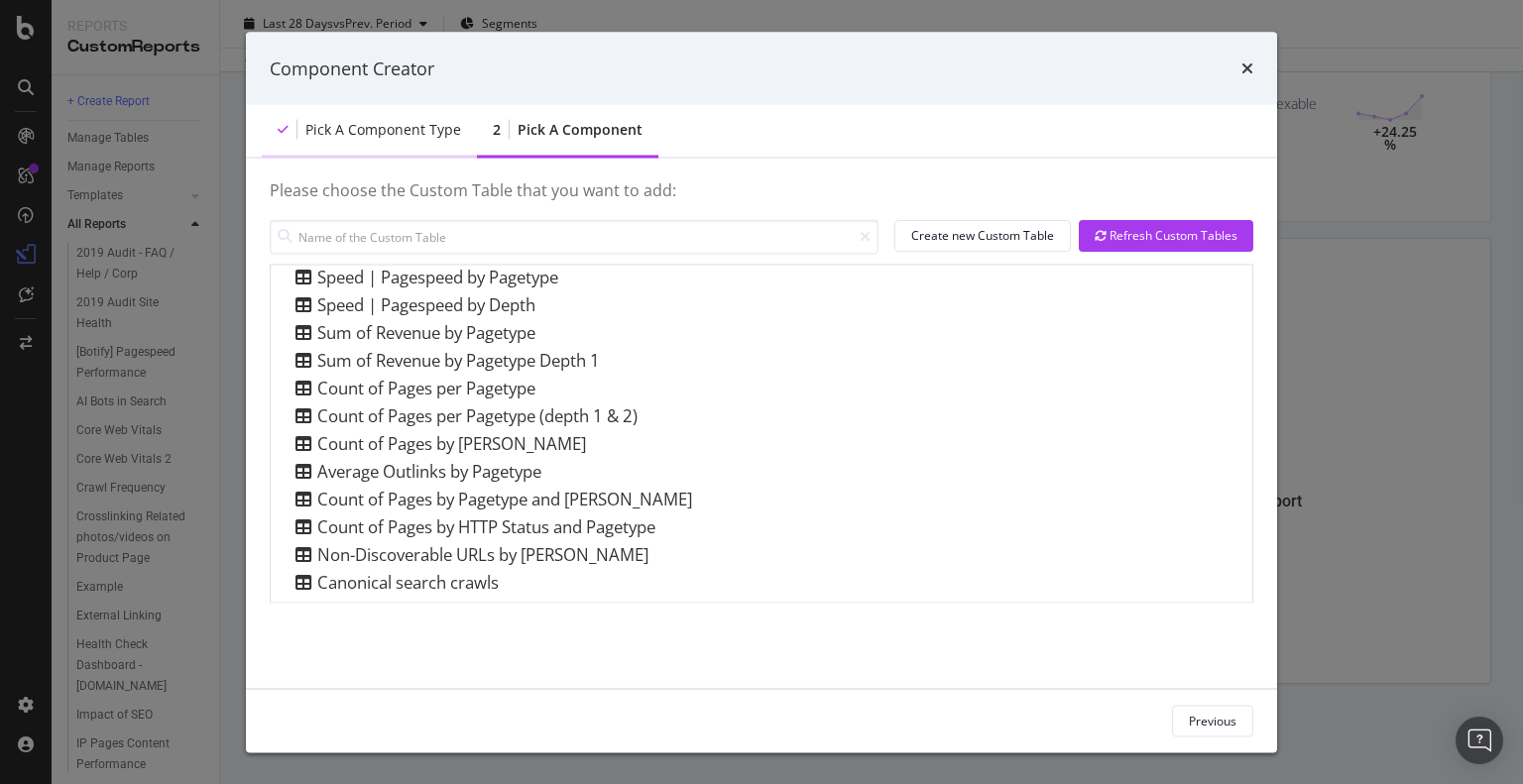 click on "Pick a Component type" at bounding box center (383, 130) 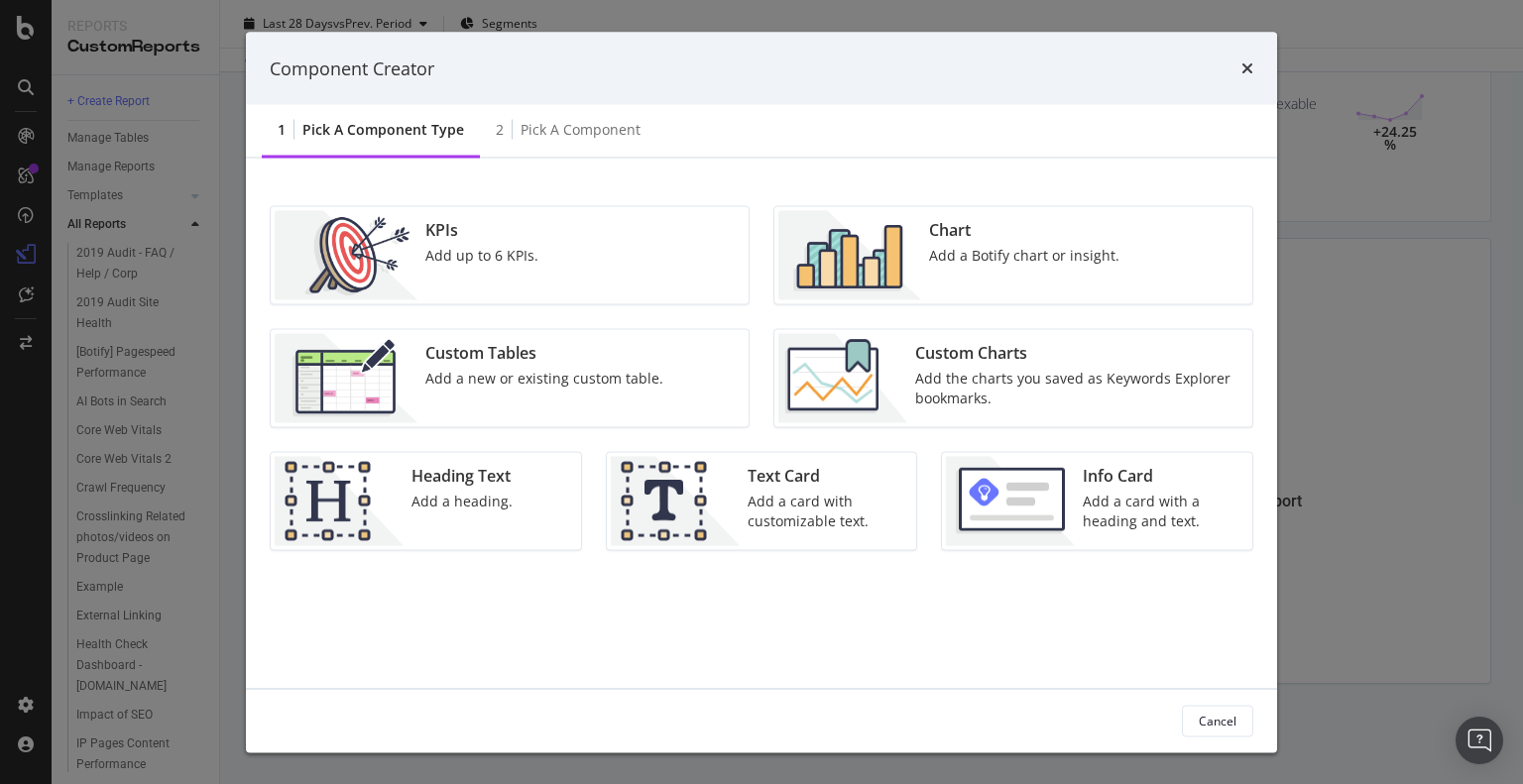 click on "Add the charts you saved as Keywords Explorer bookmarks." at bounding box center [1078, 389] 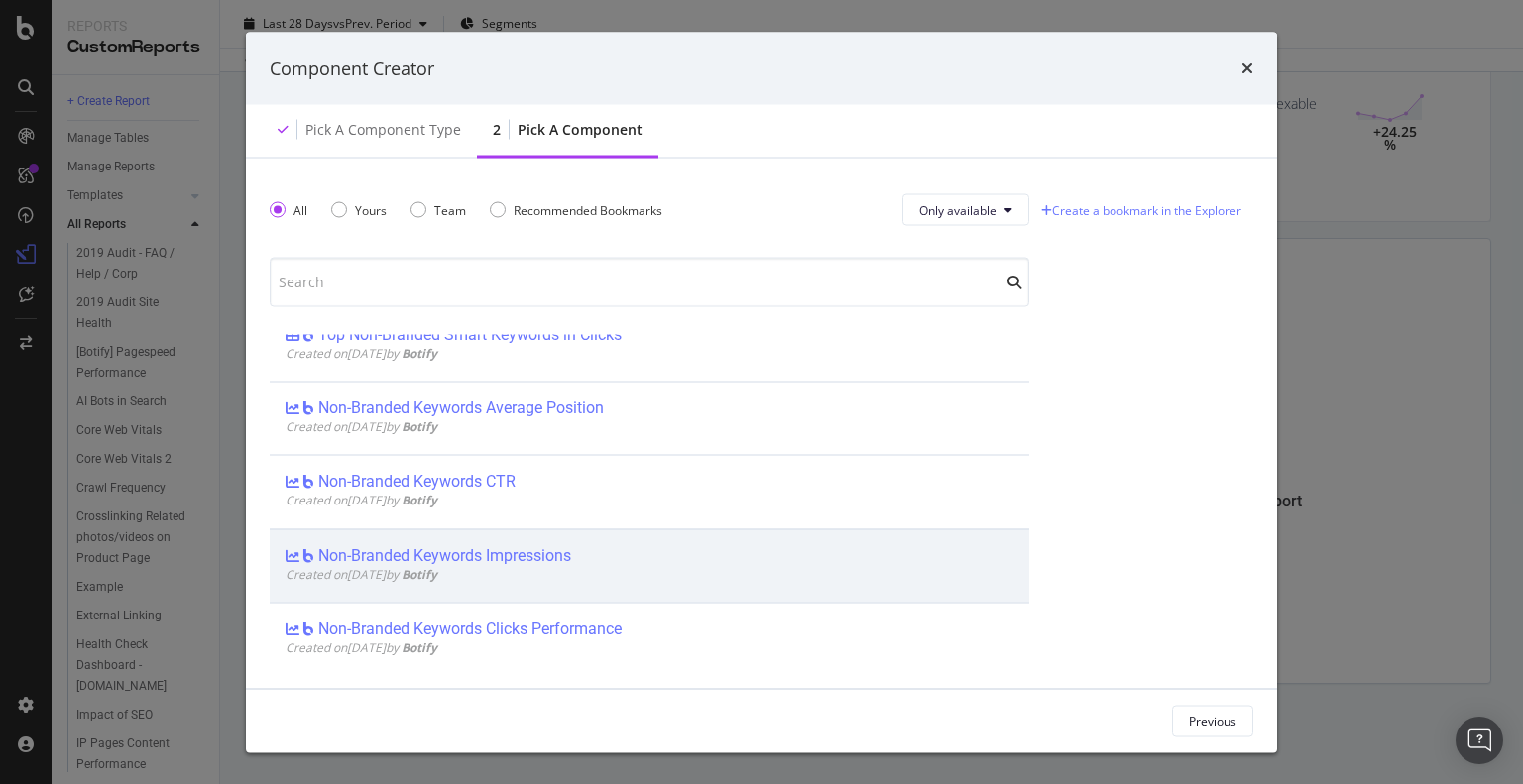 scroll, scrollTop: 991, scrollLeft: 0, axis: vertical 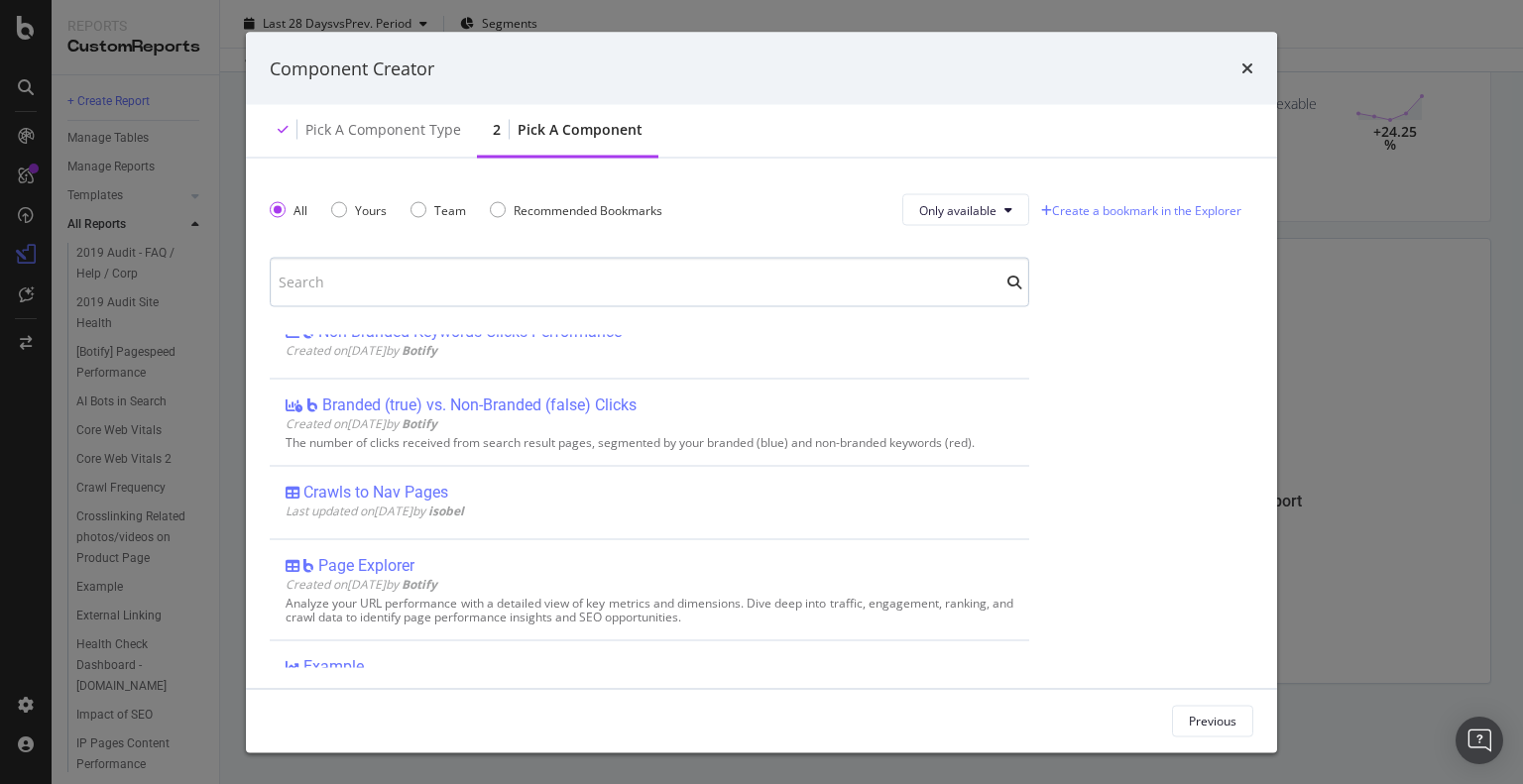 click at bounding box center (649, 282) 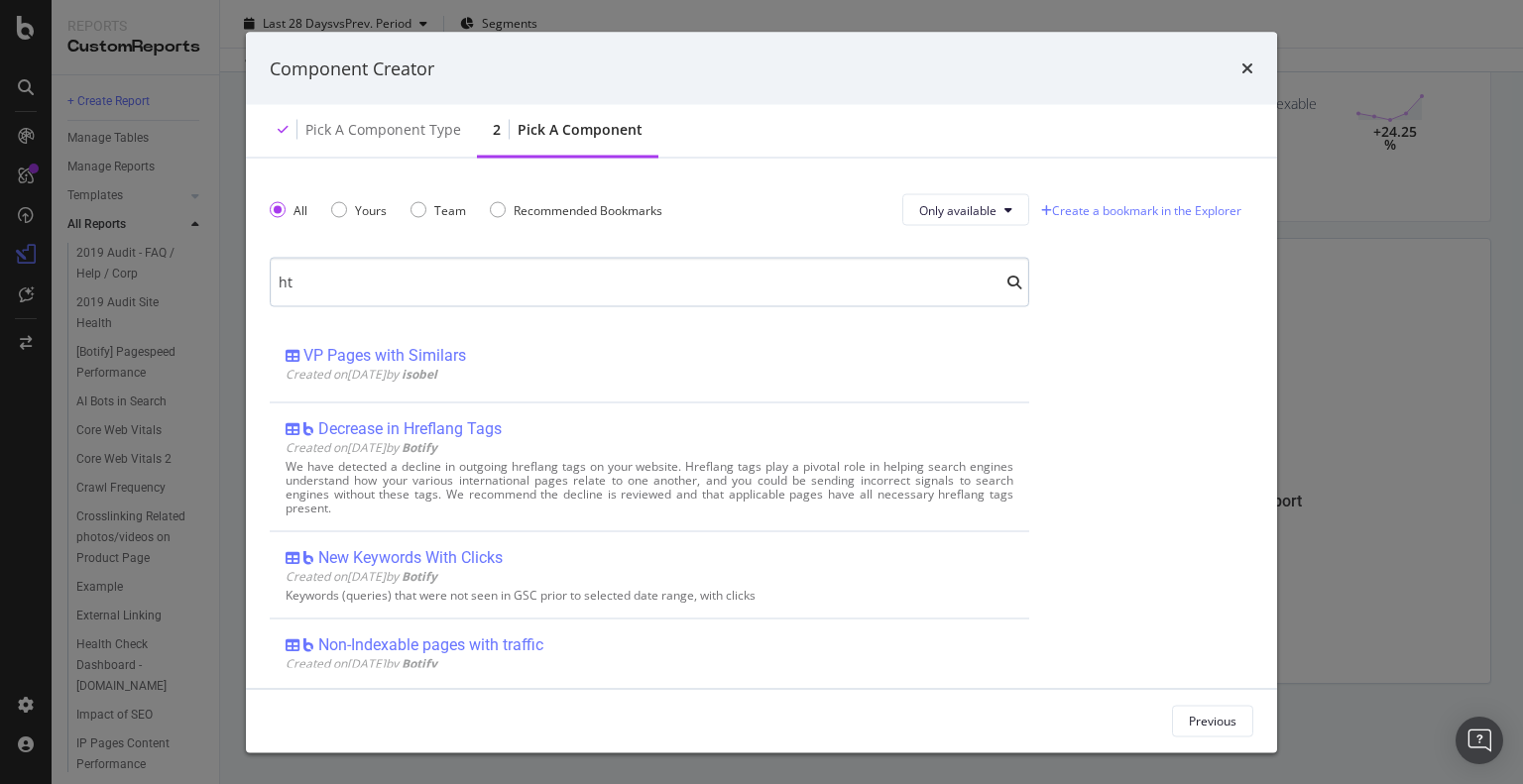 scroll, scrollTop: 0, scrollLeft: 0, axis: both 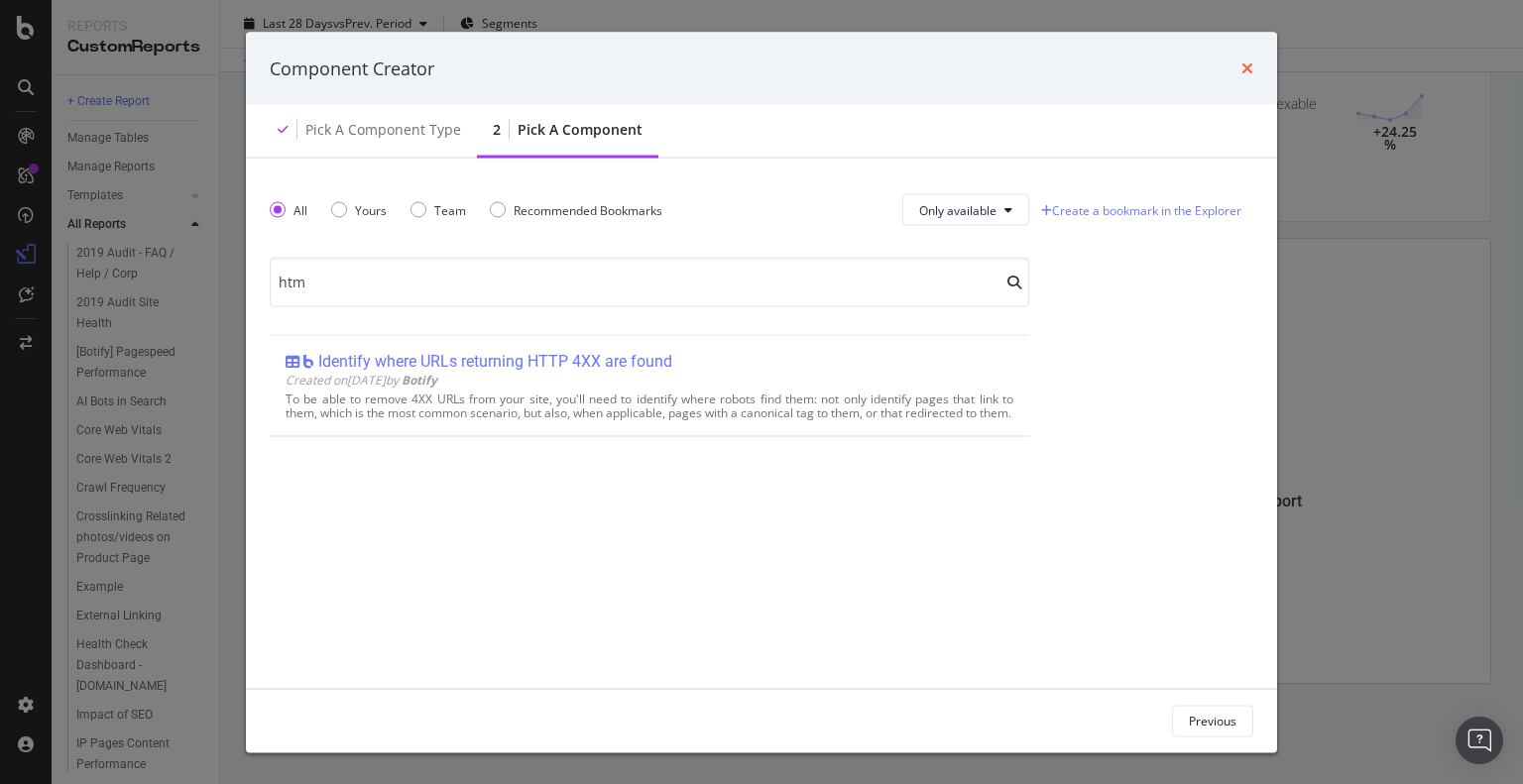 type on "htm" 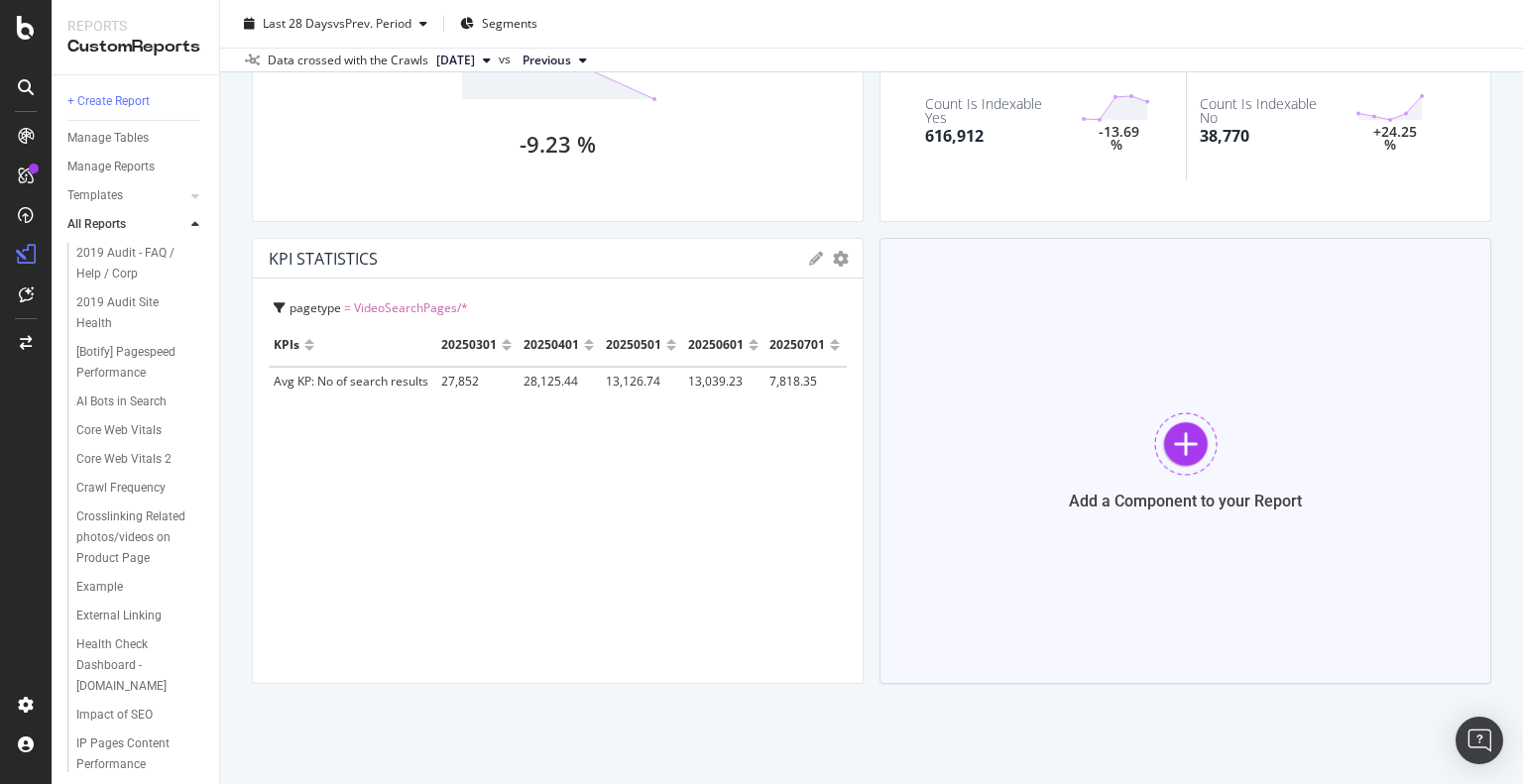 click at bounding box center [1186, 444] 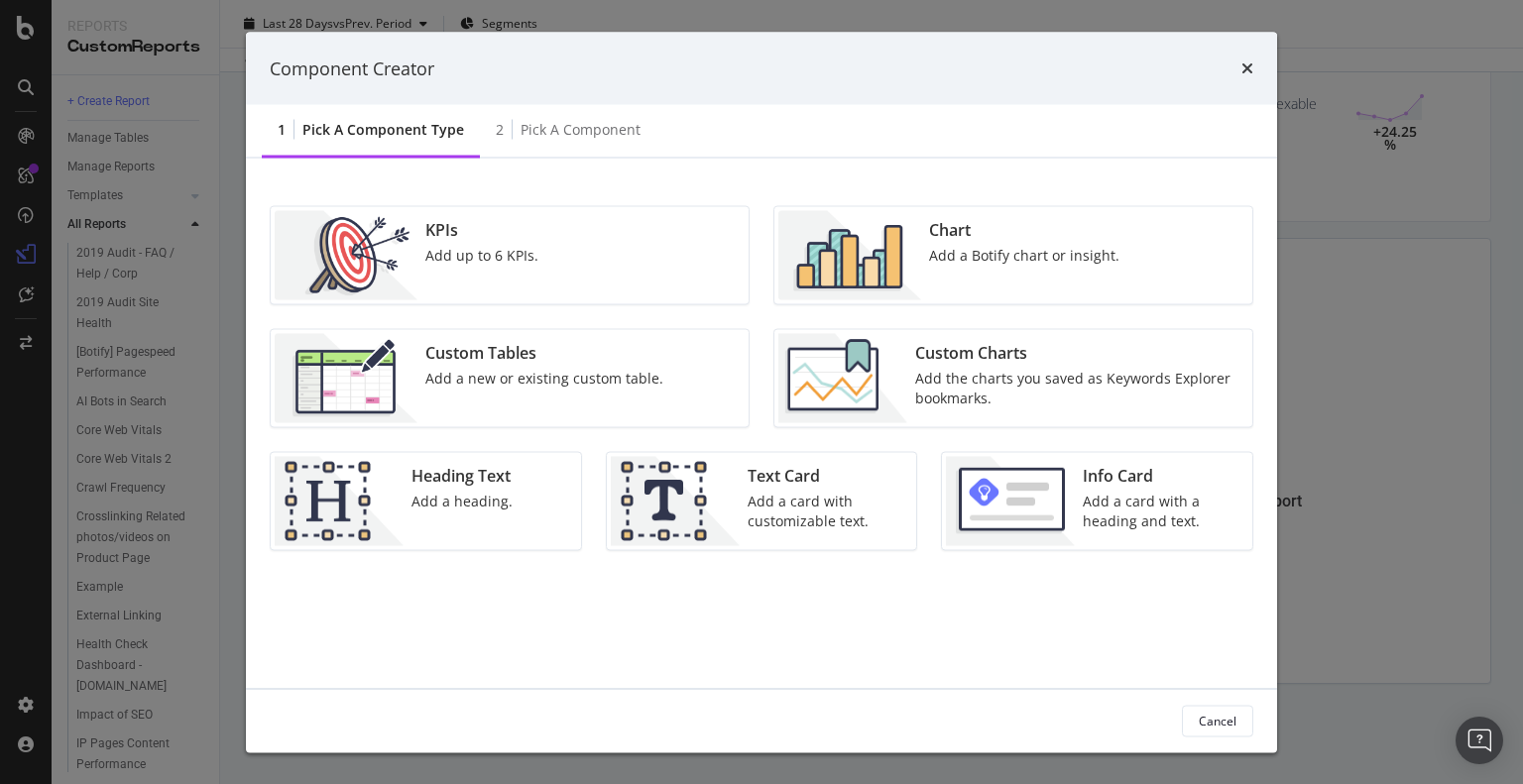 click on "Add a Botify chart or insight." at bounding box center (1024, 256) 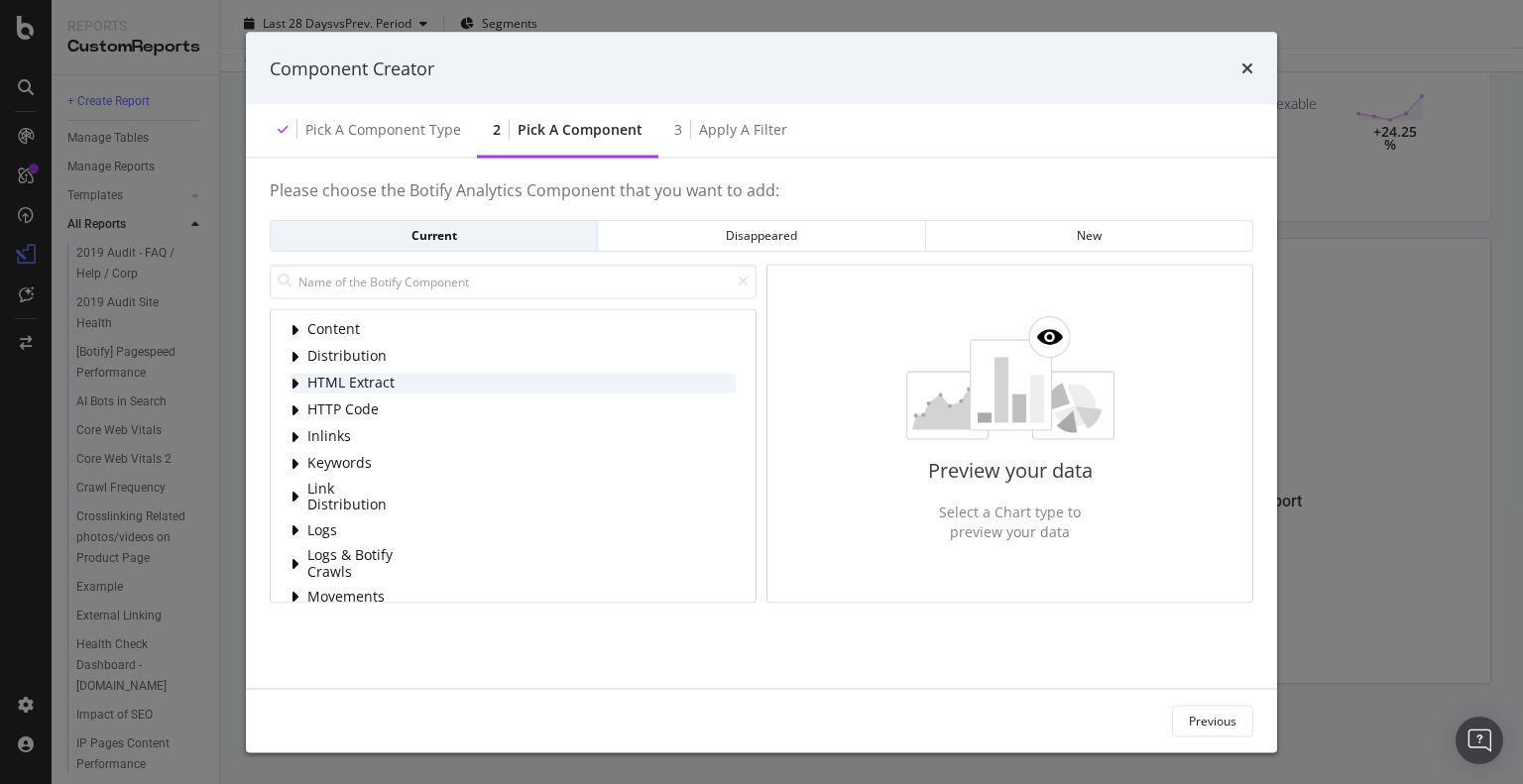 click at bounding box center [294, 383] 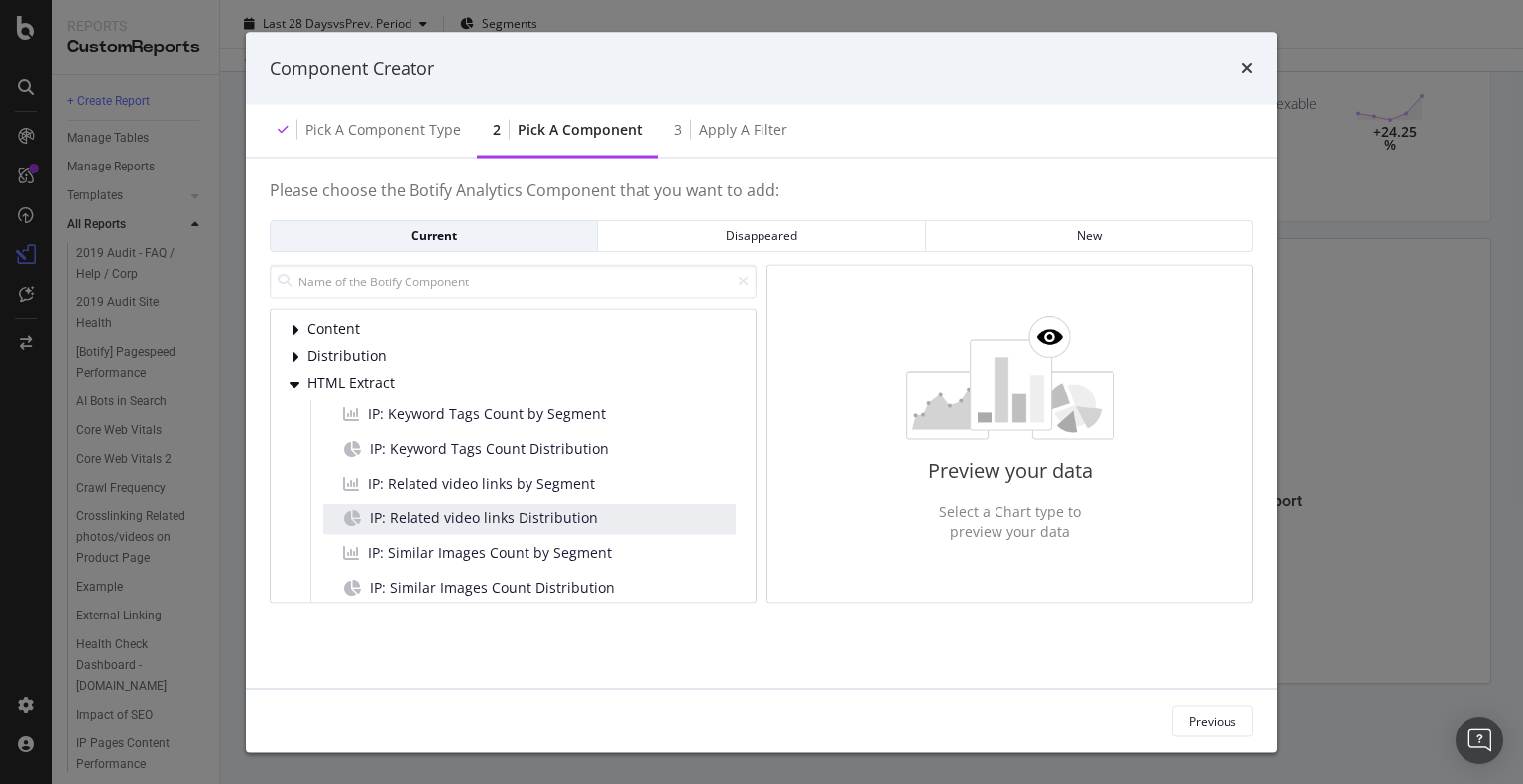 scroll, scrollTop: 99, scrollLeft: 0, axis: vertical 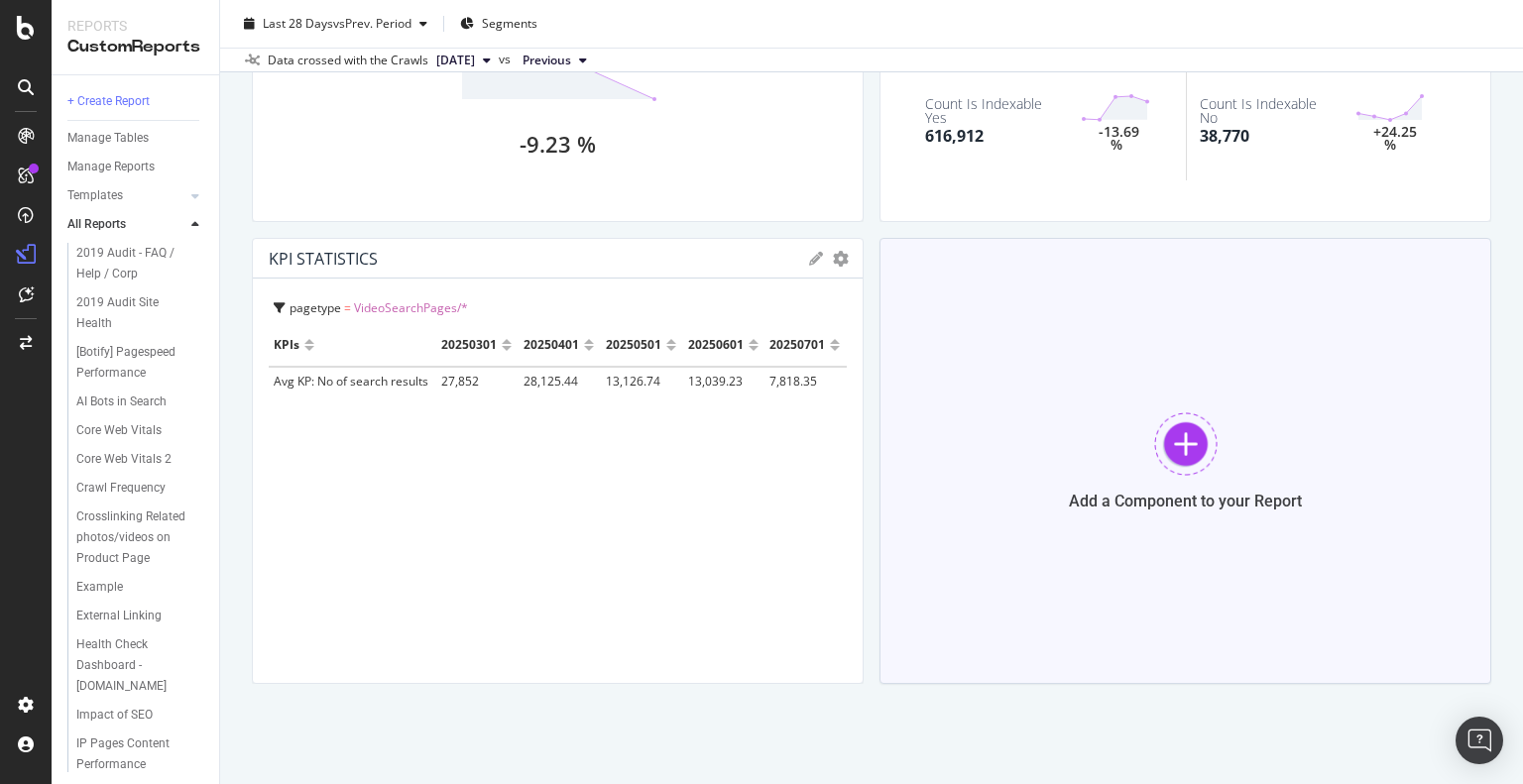 click at bounding box center [1186, 444] 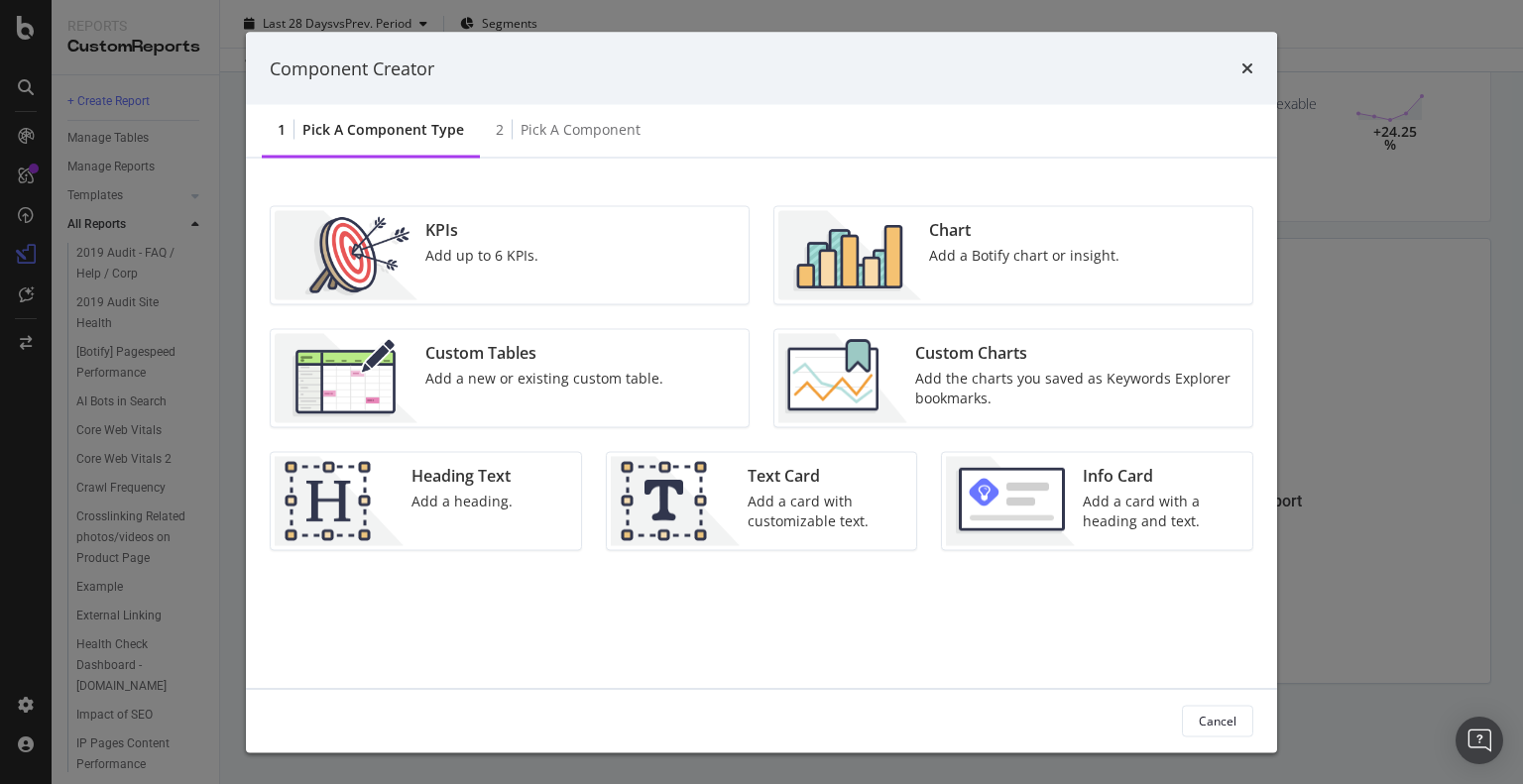 click on "Chart Add a Botify chart or insight." at bounding box center [1024, 256] 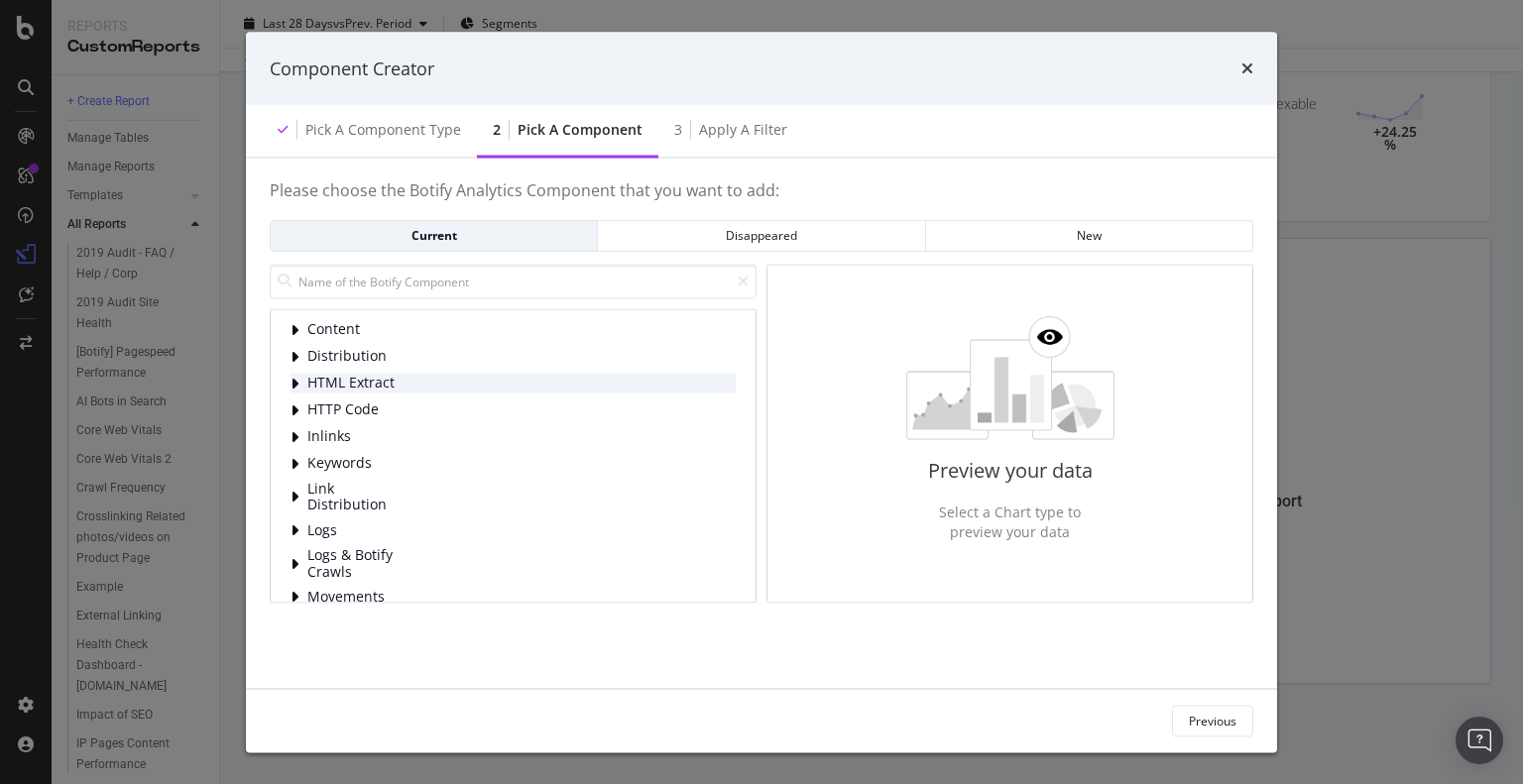 click at bounding box center (296, 383) 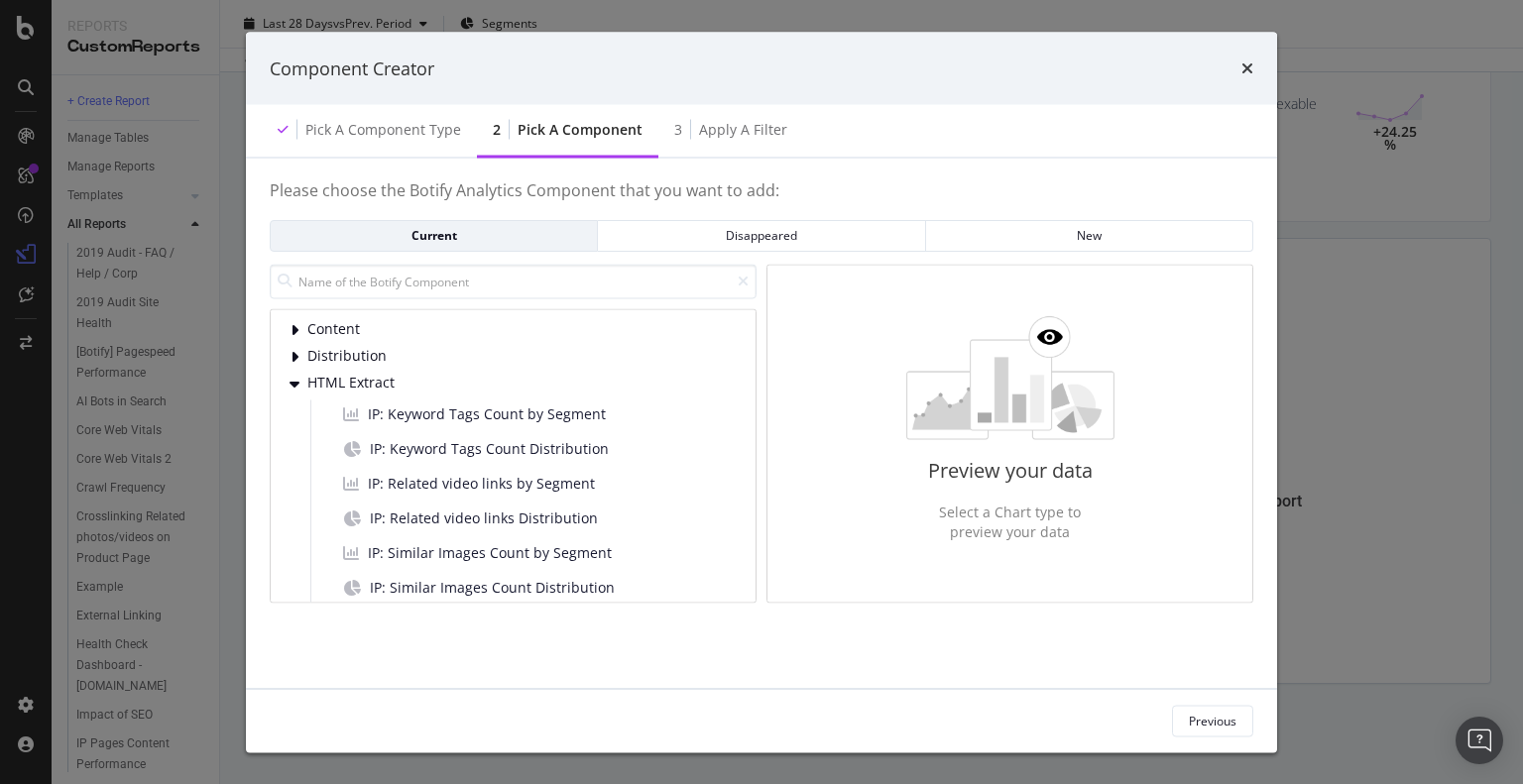 scroll, scrollTop: 198, scrollLeft: 0, axis: vertical 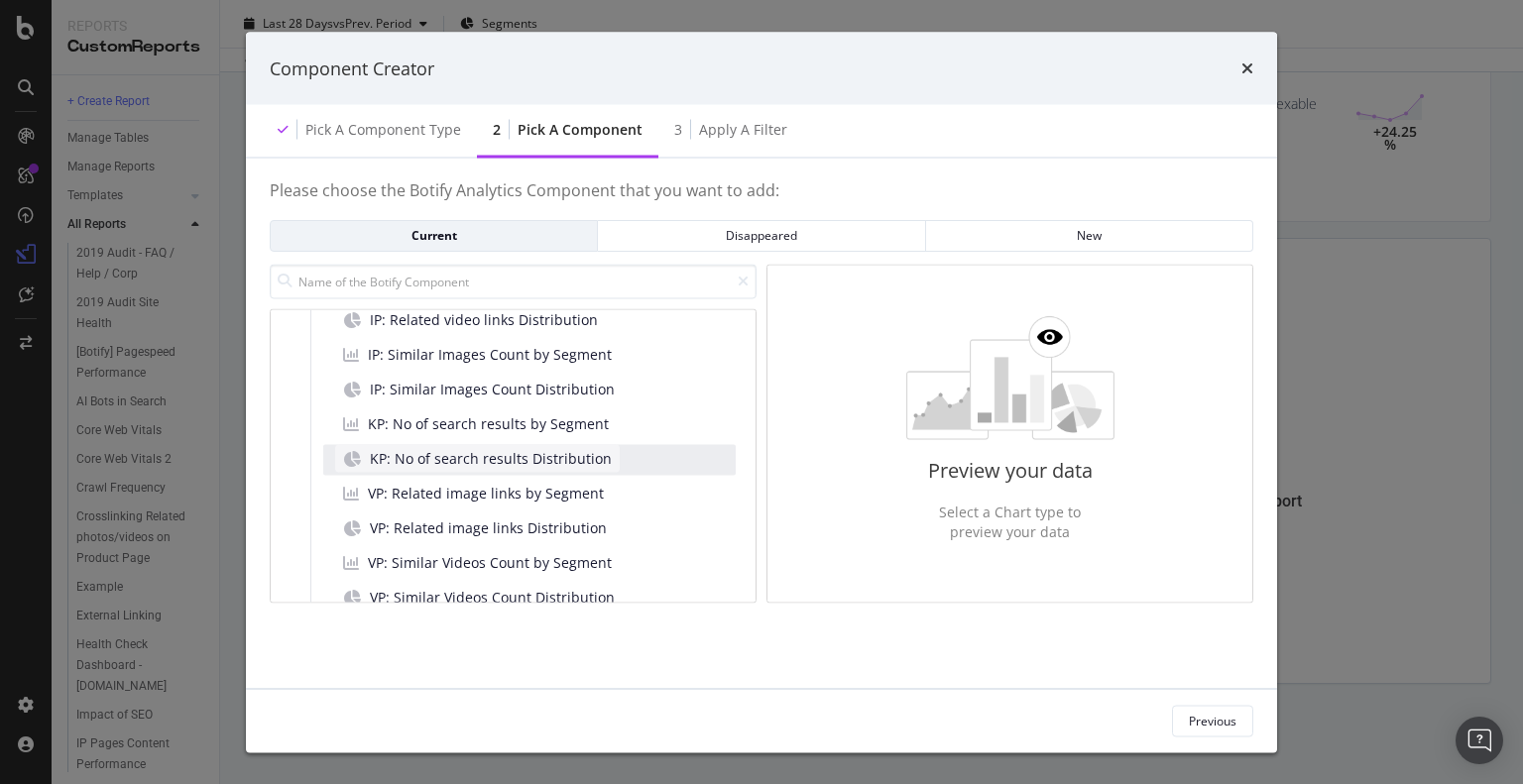 click on "KP: No of search results Distribution" at bounding box center [491, 458] 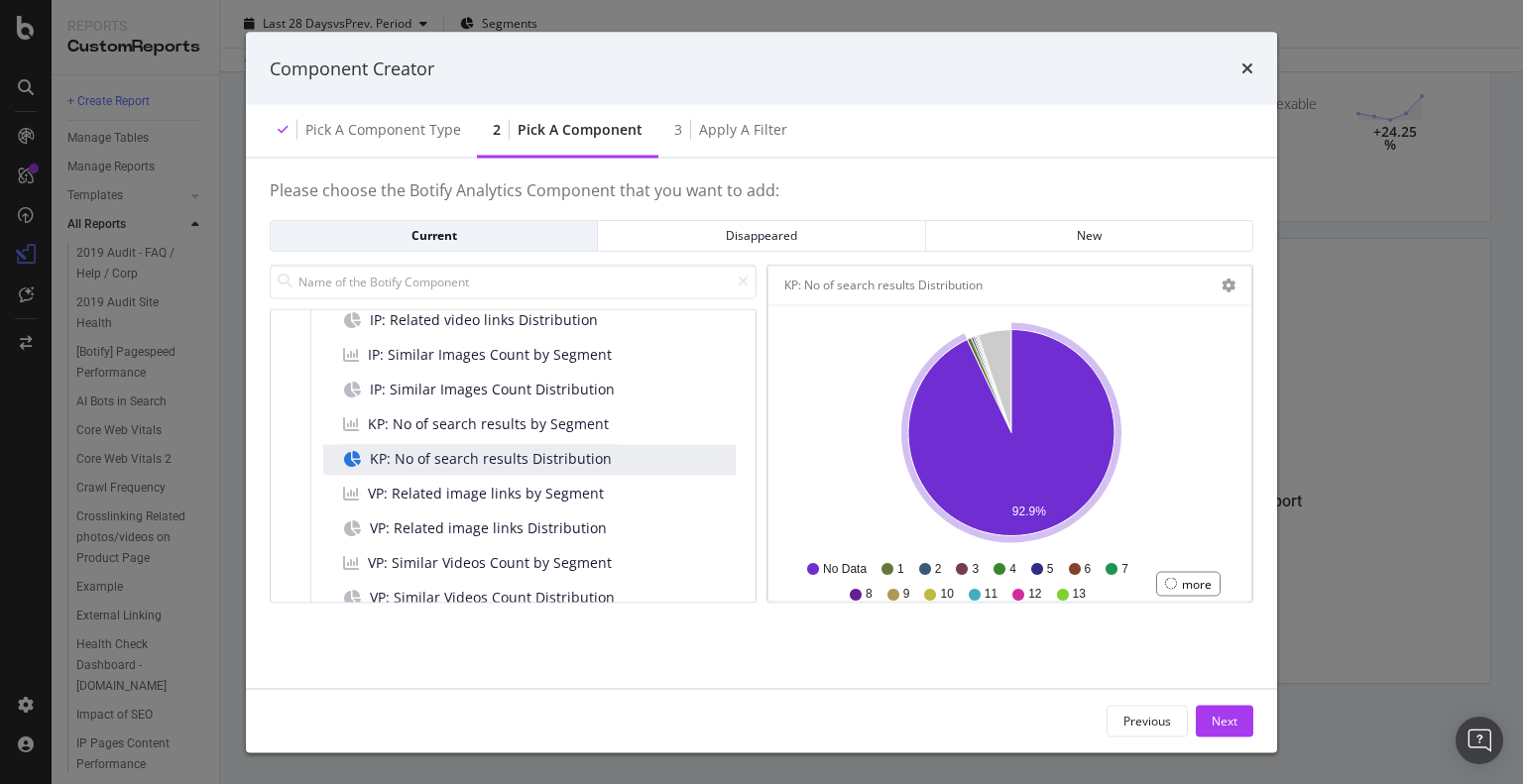 scroll, scrollTop: 19, scrollLeft: 0, axis: vertical 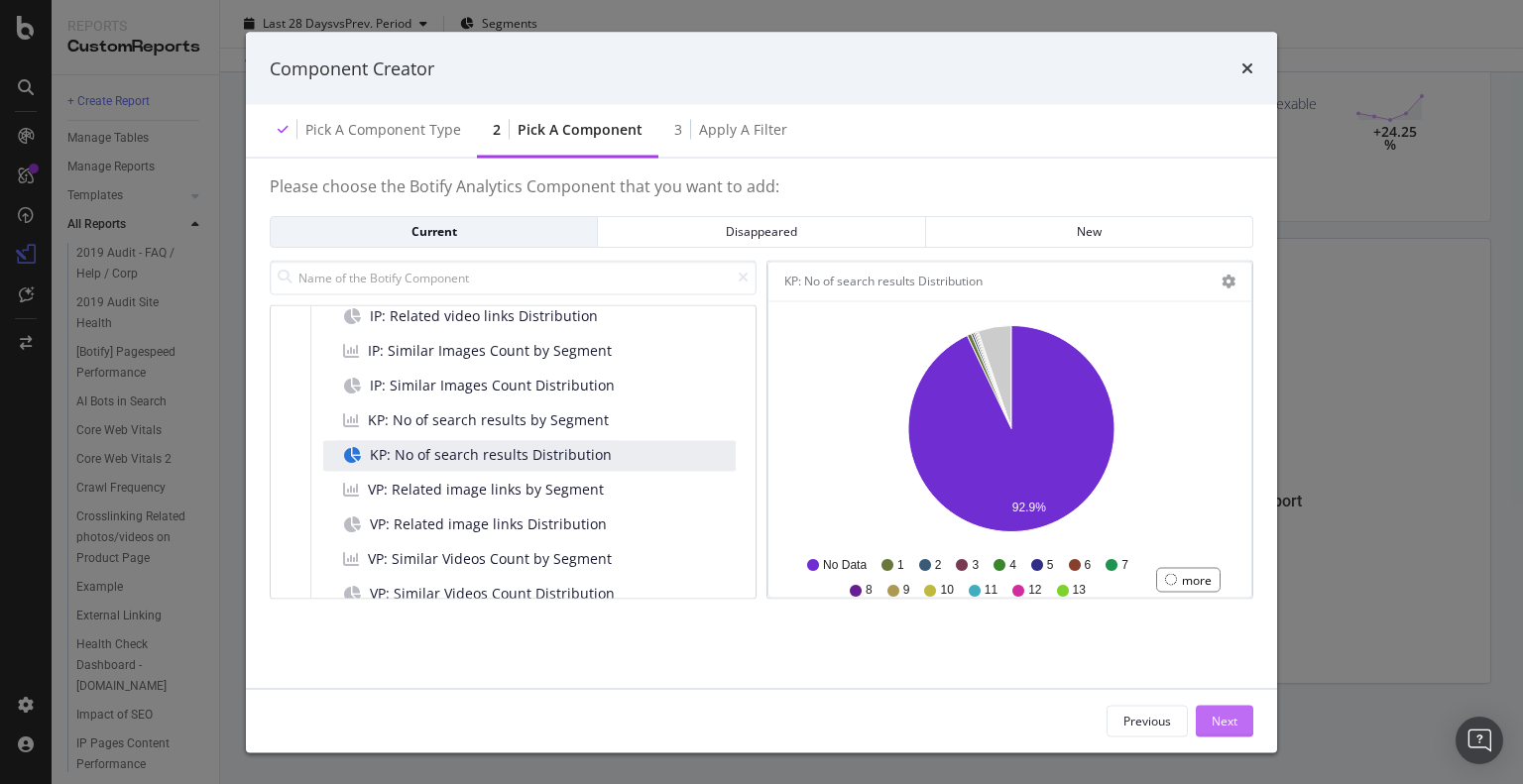 click on "Next" at bounding box center (1225, 720) 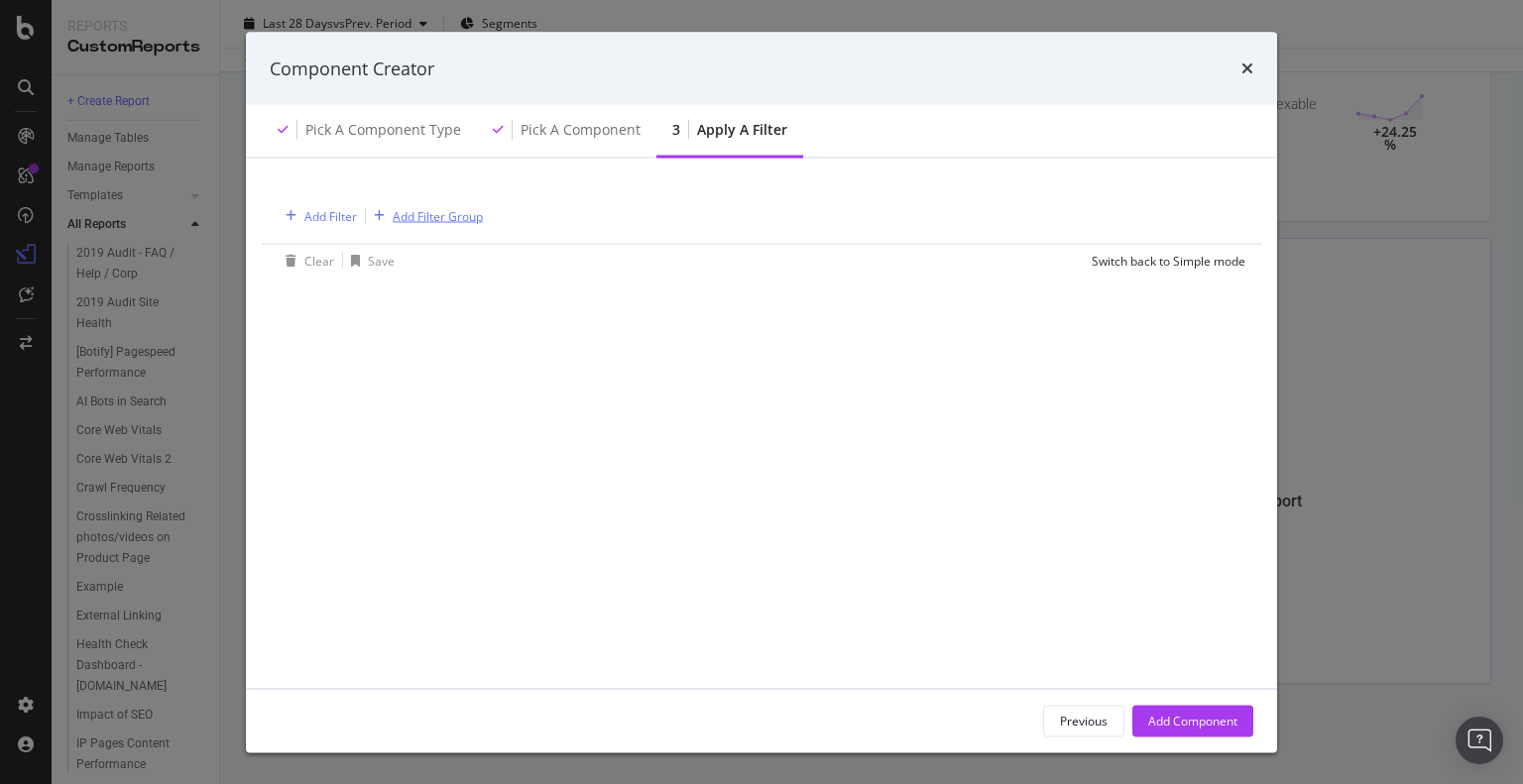 click on "Add Filter Group" at bounding box center [437, 215] 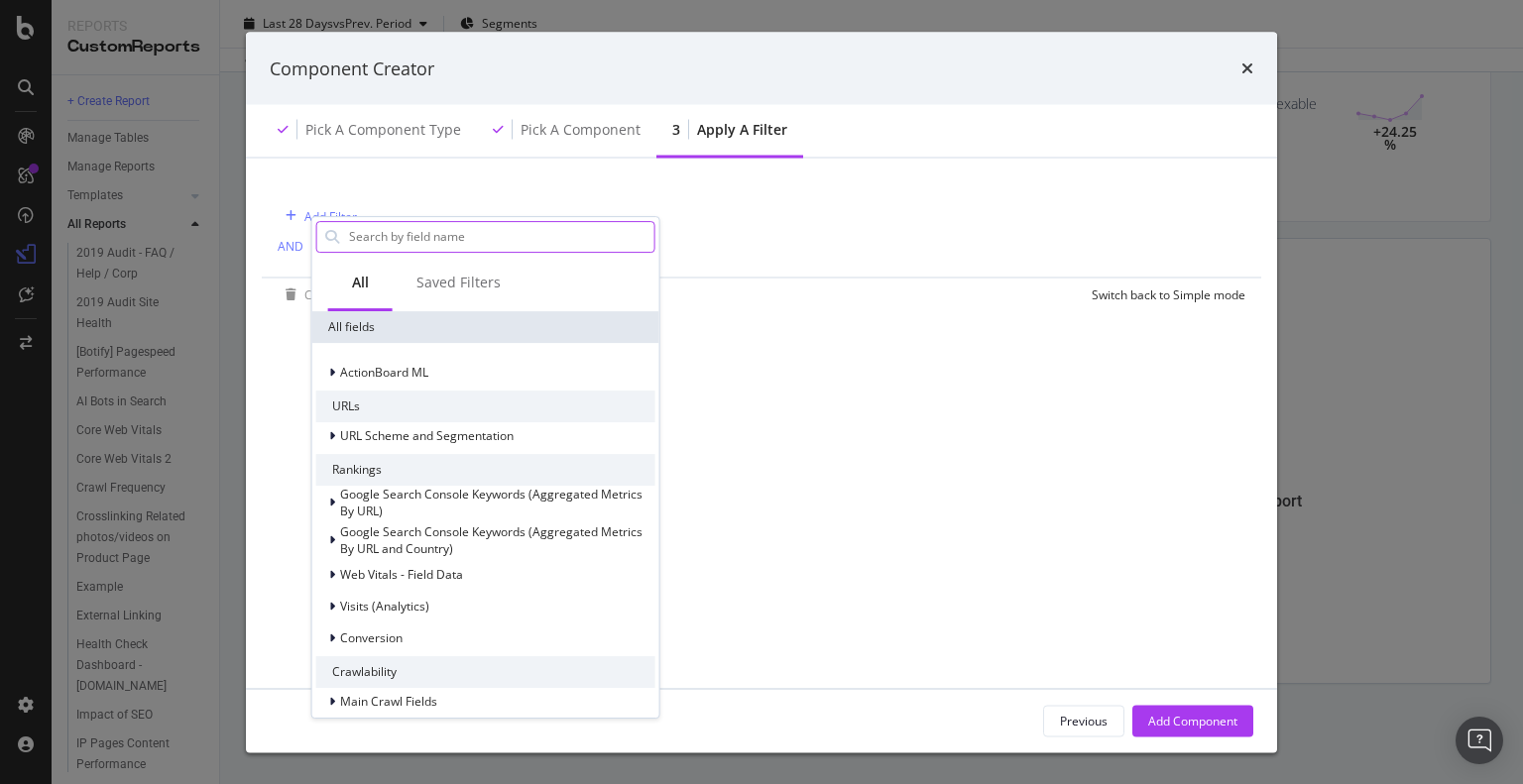 click at bounding box center [501, 237] 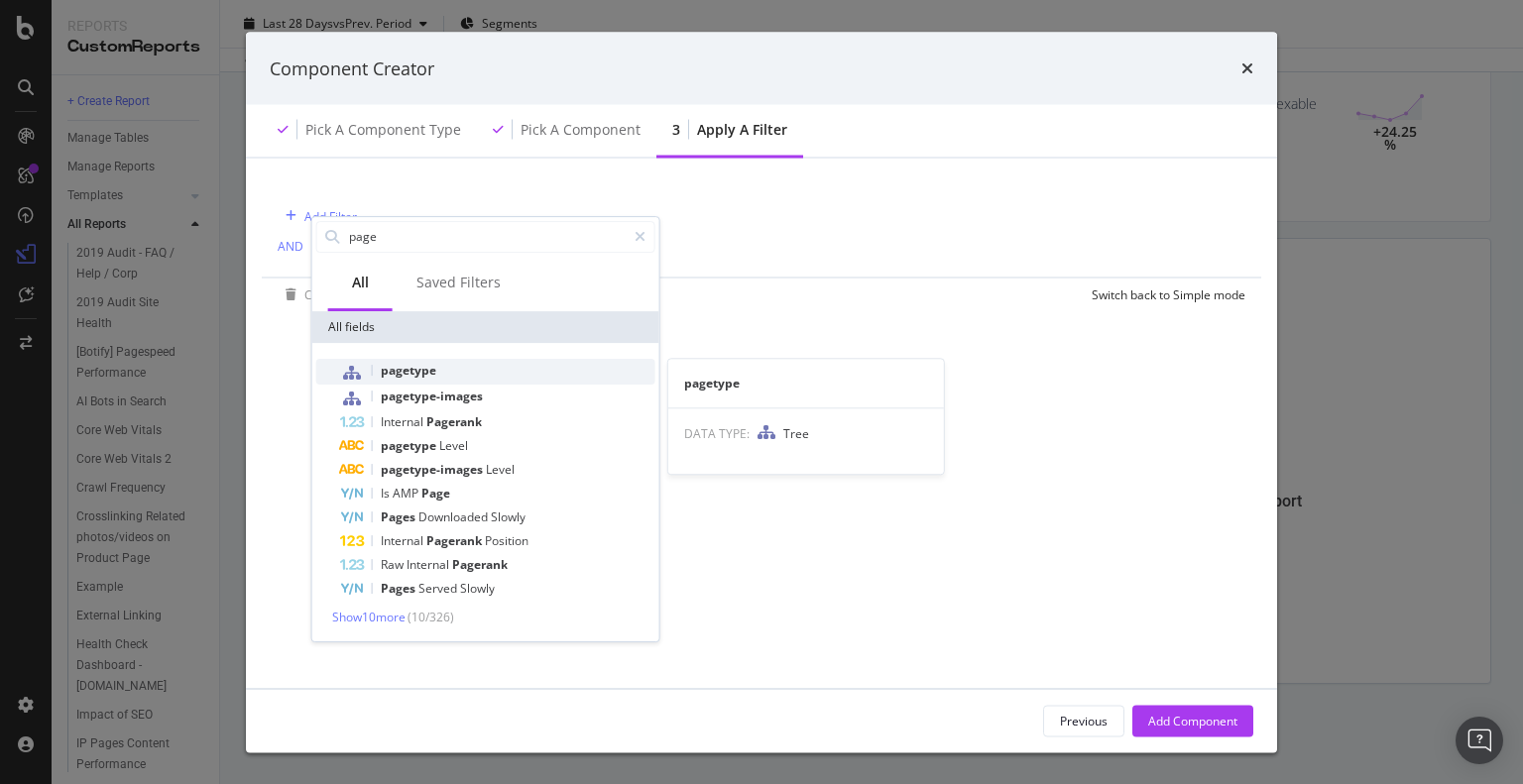 type on "page" 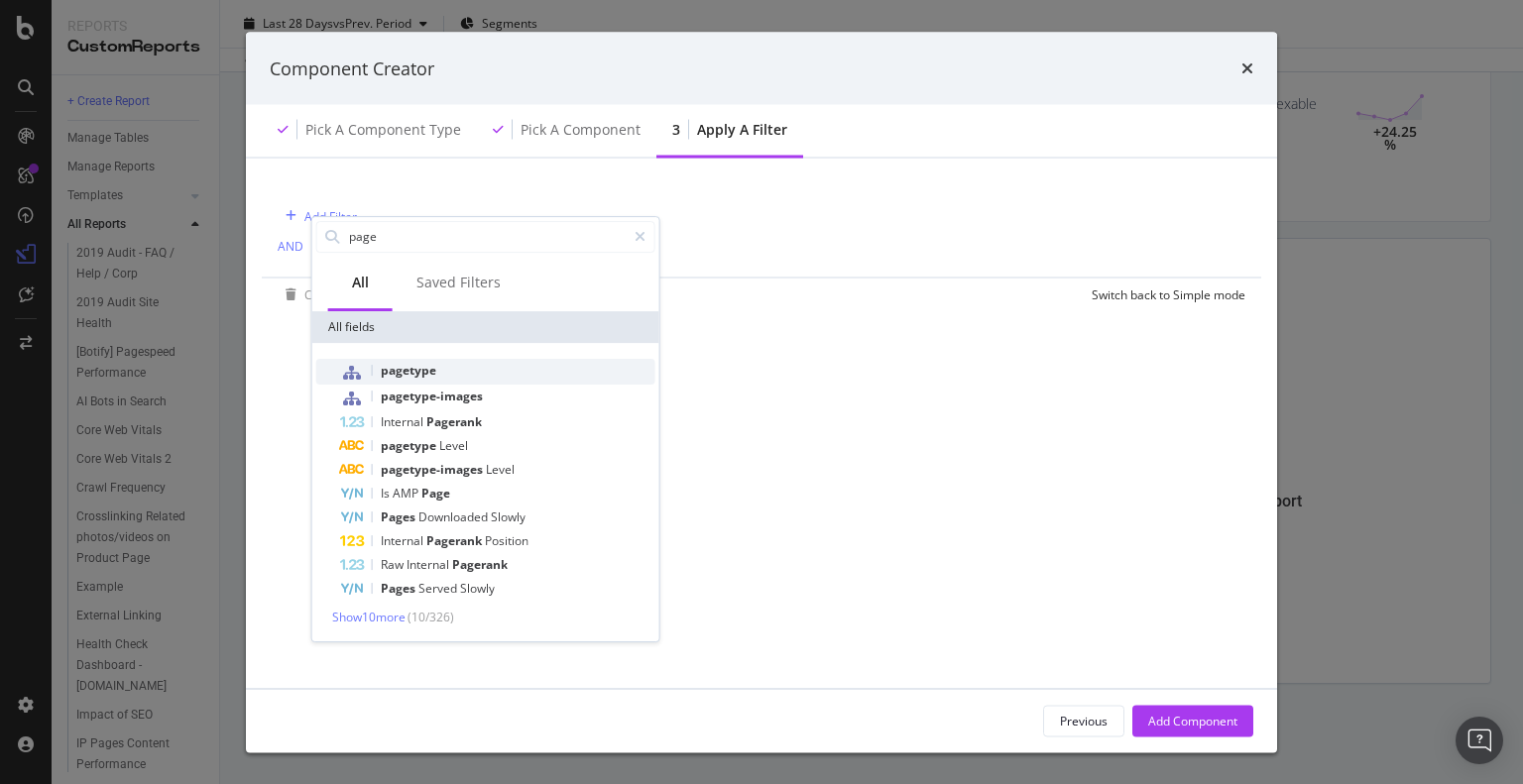 click on "pagetype" at bounding box center [409, 370] 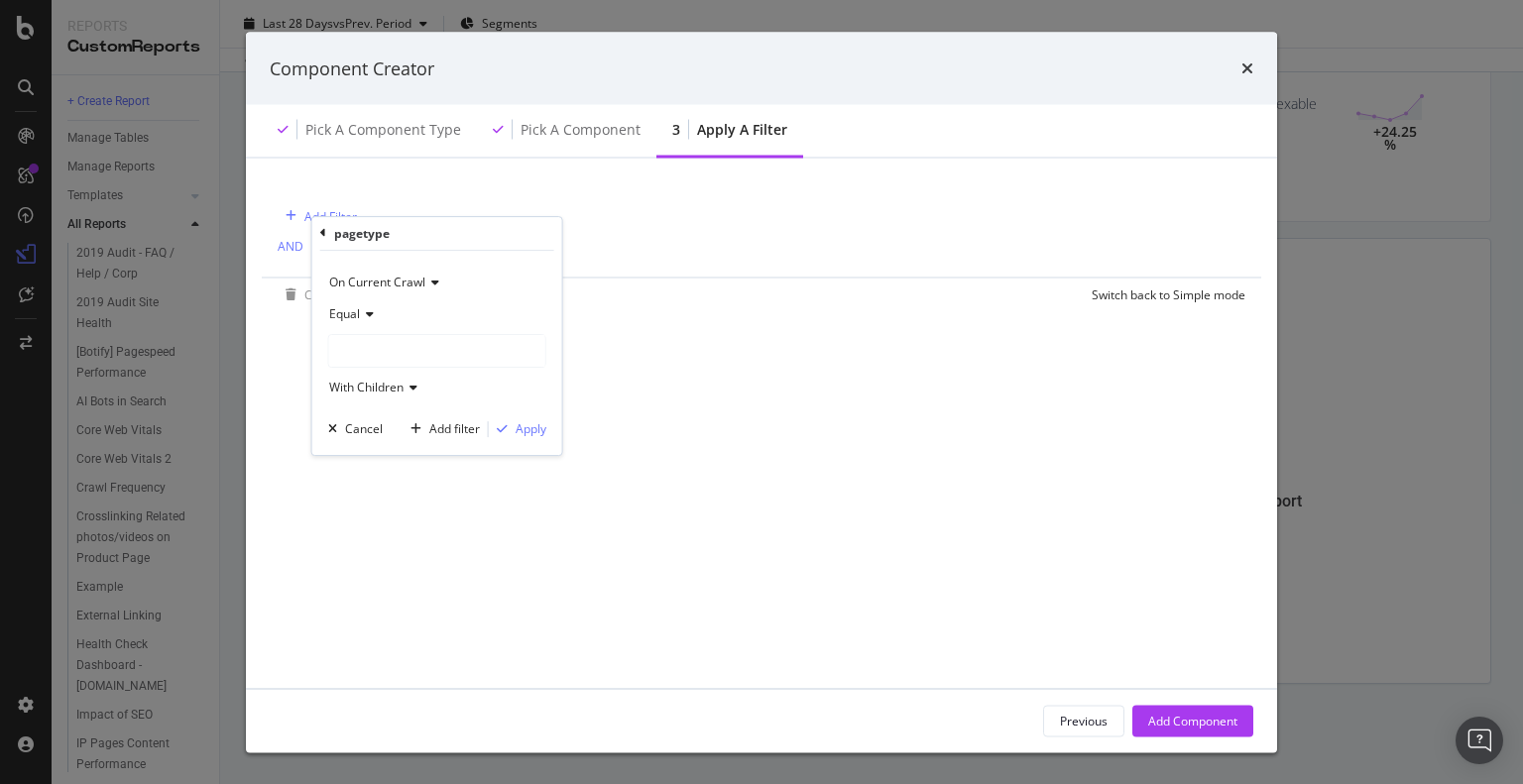 click at bounding box center (437, 351) 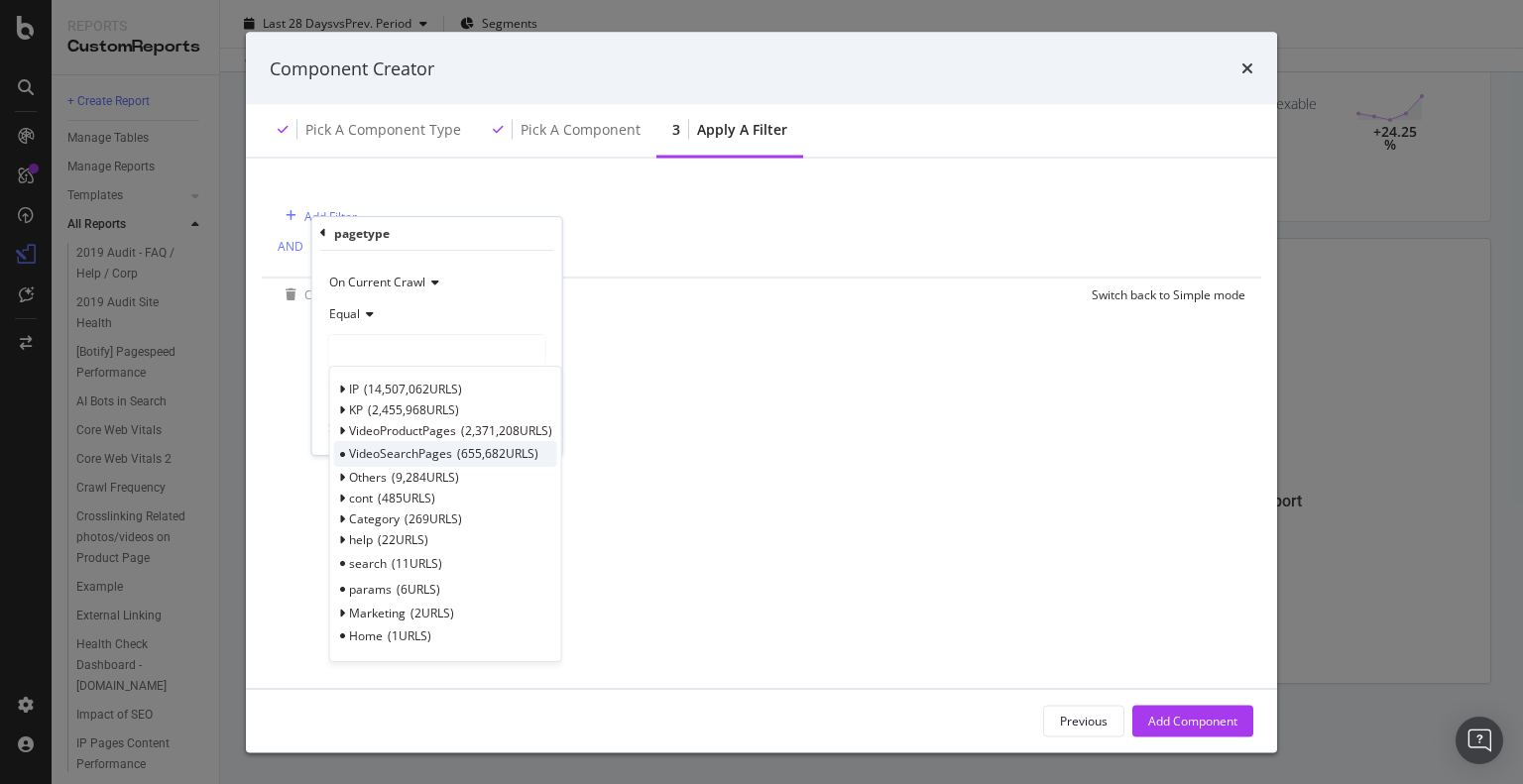 click on "VideoSearchPages" at bounding box center (401, 454) 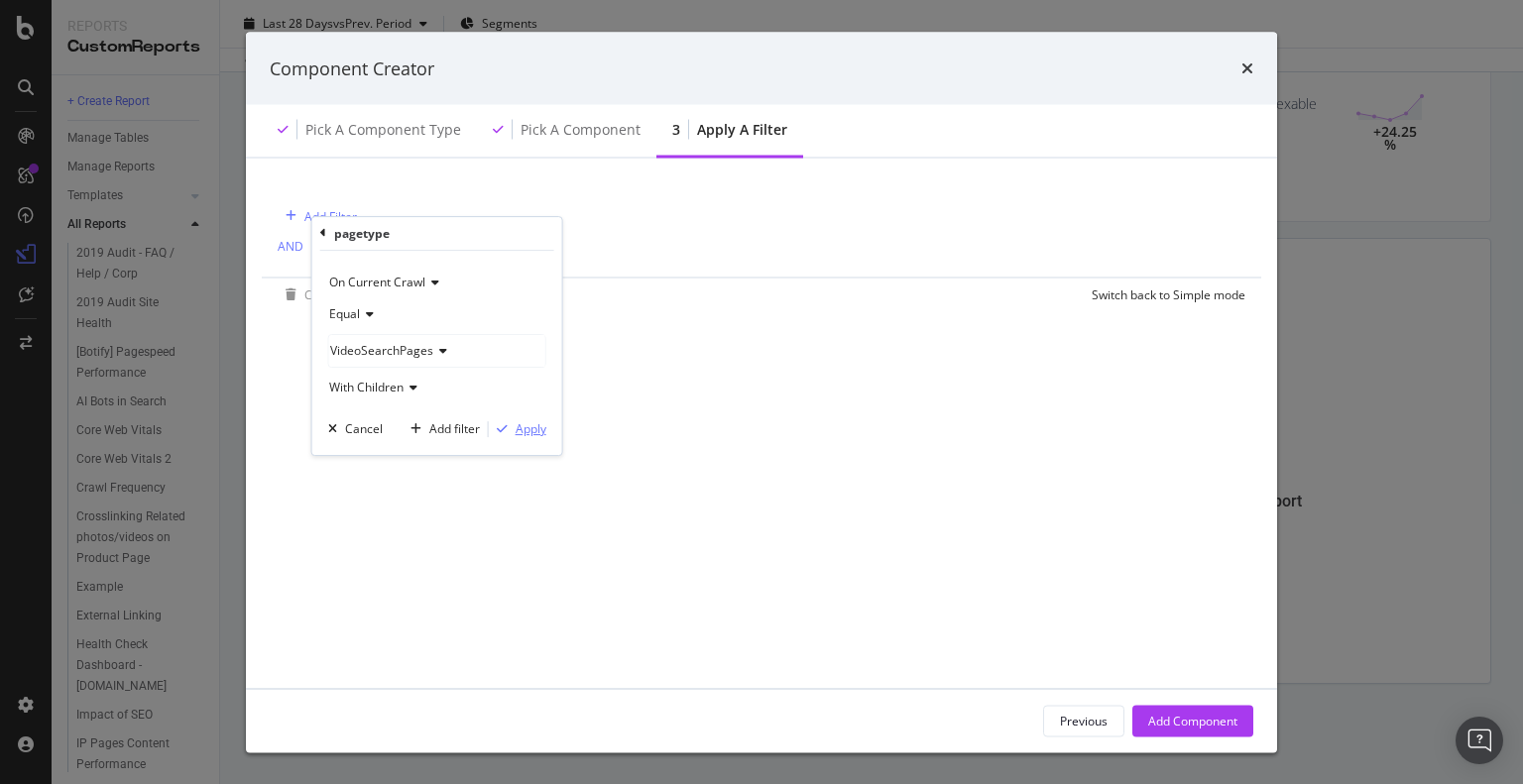 click at bounding box center (502, 429) 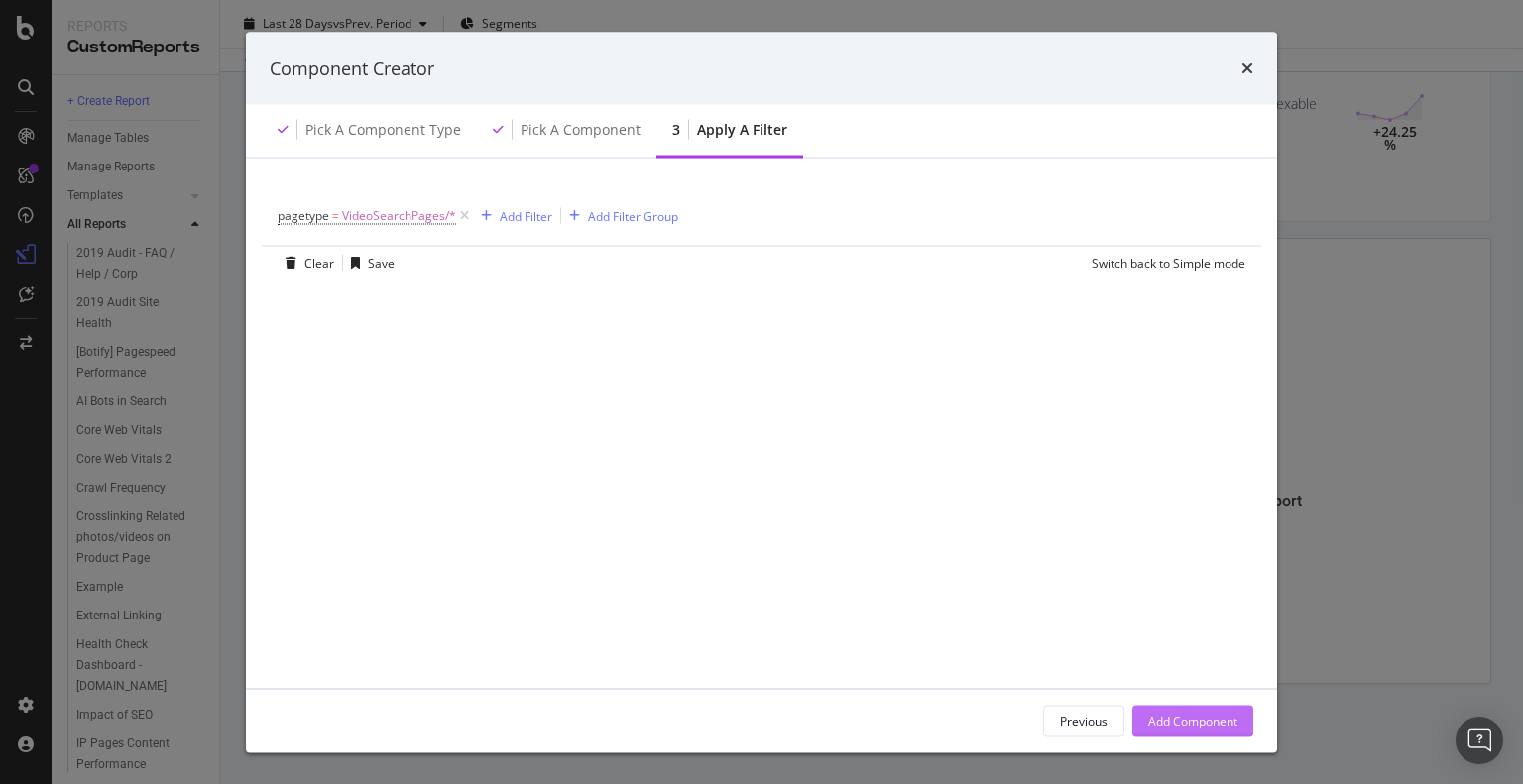 click on "Add Component" at bounding box center (1193, 720) 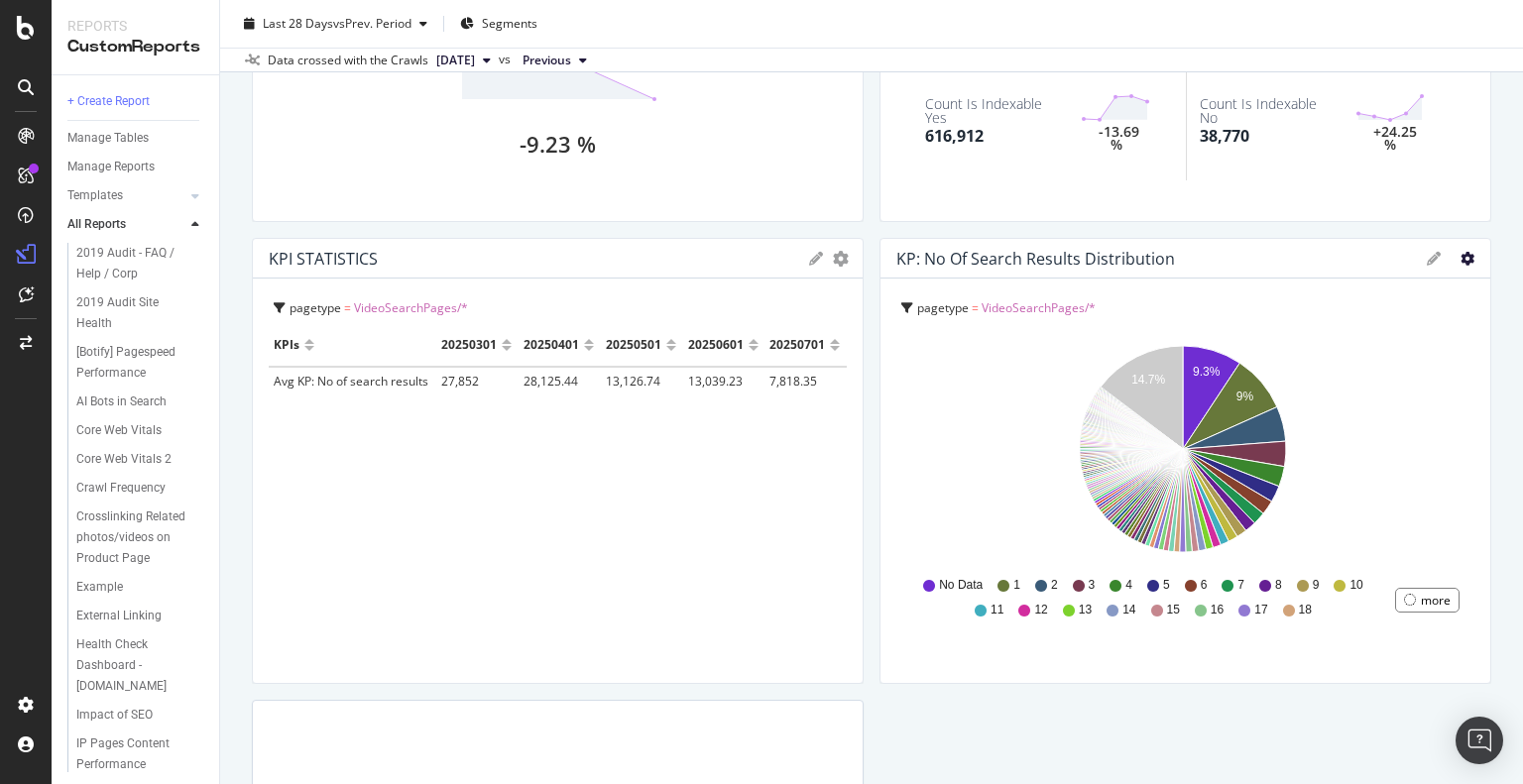 click at bounding box center (1467, 259) 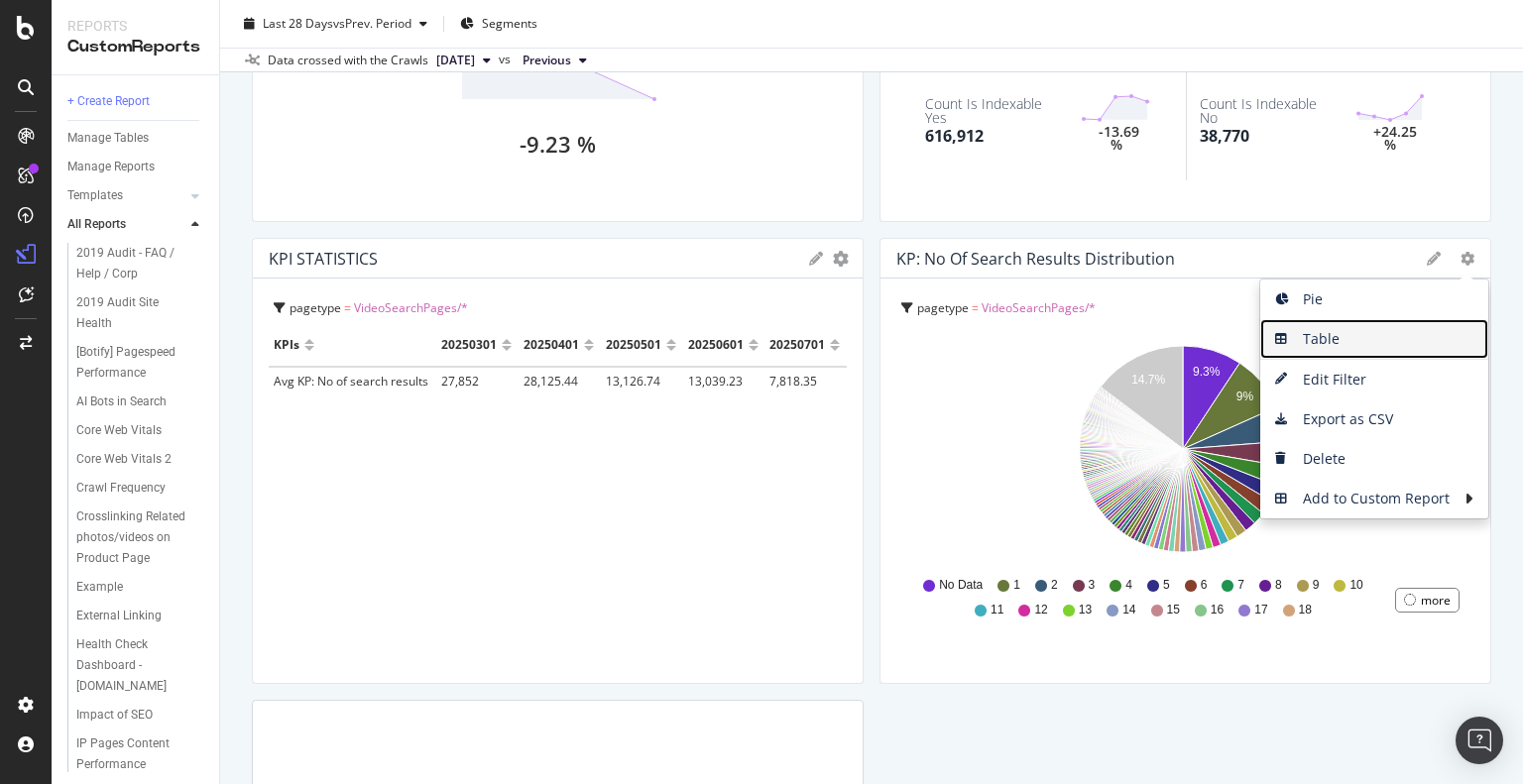 click on "Table" at bounding box center [1374, 339] 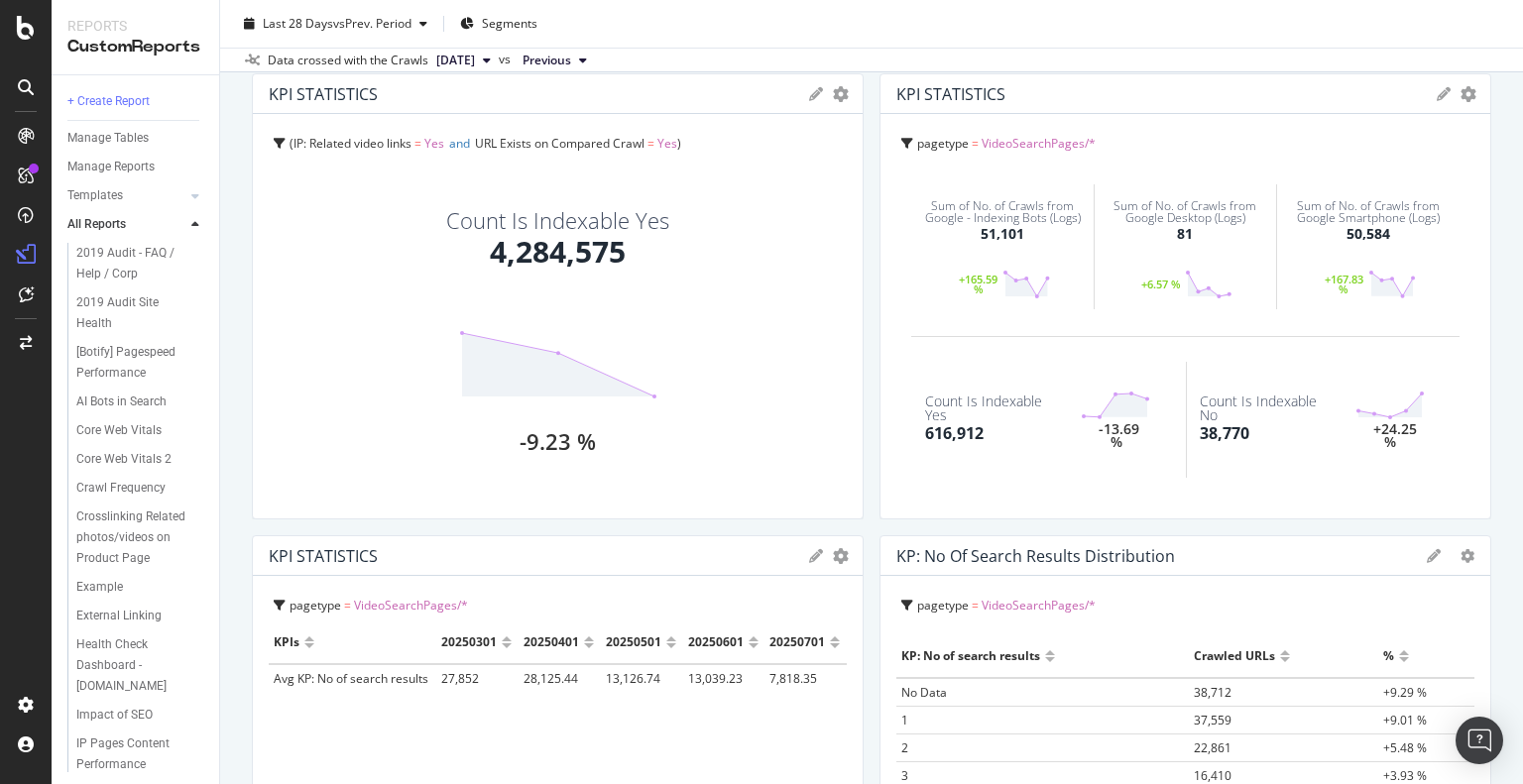 scroll, scrollTop: 1808, scrollLeft: 0, axis: vertical 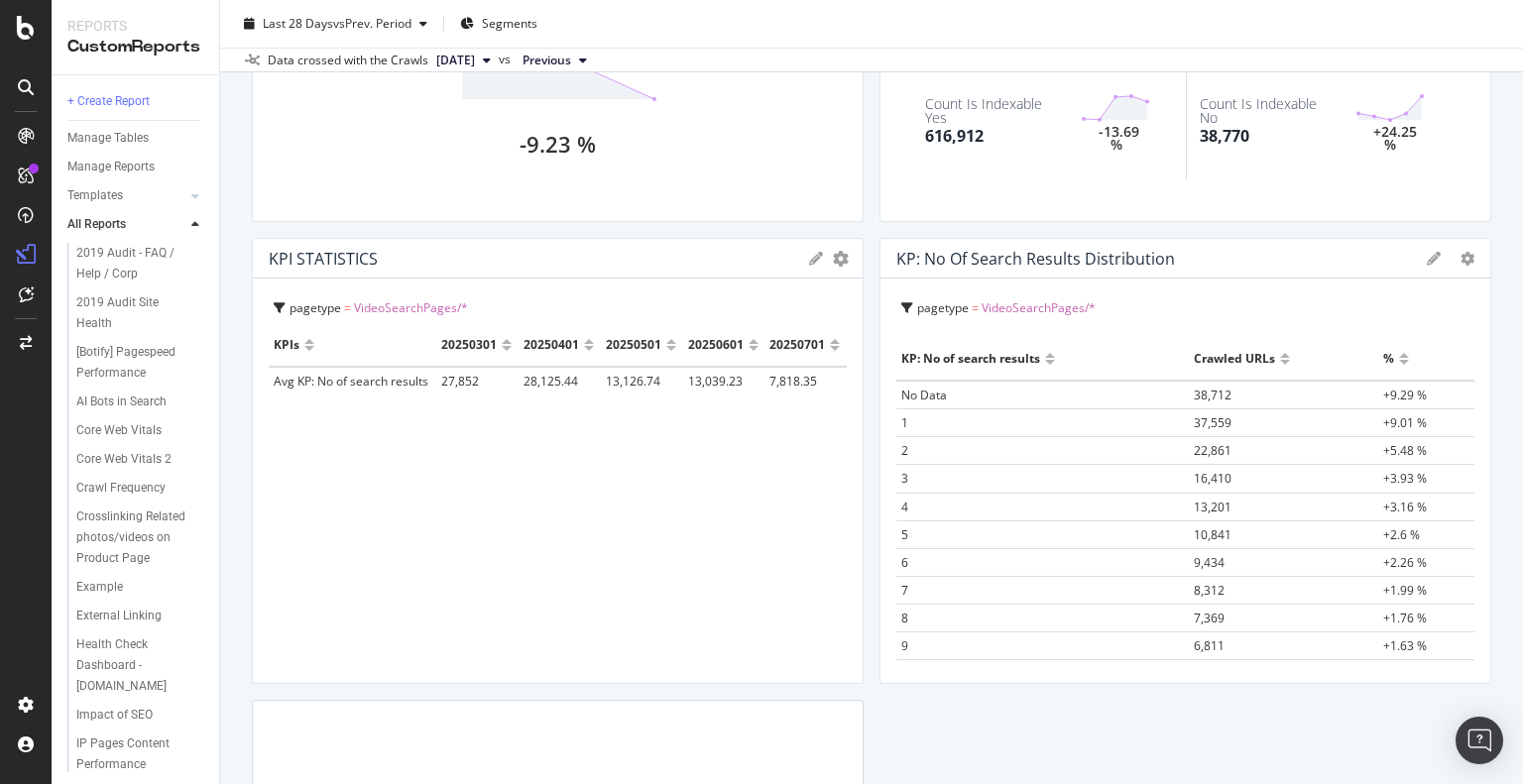 click at bounding box center (1434, 259) 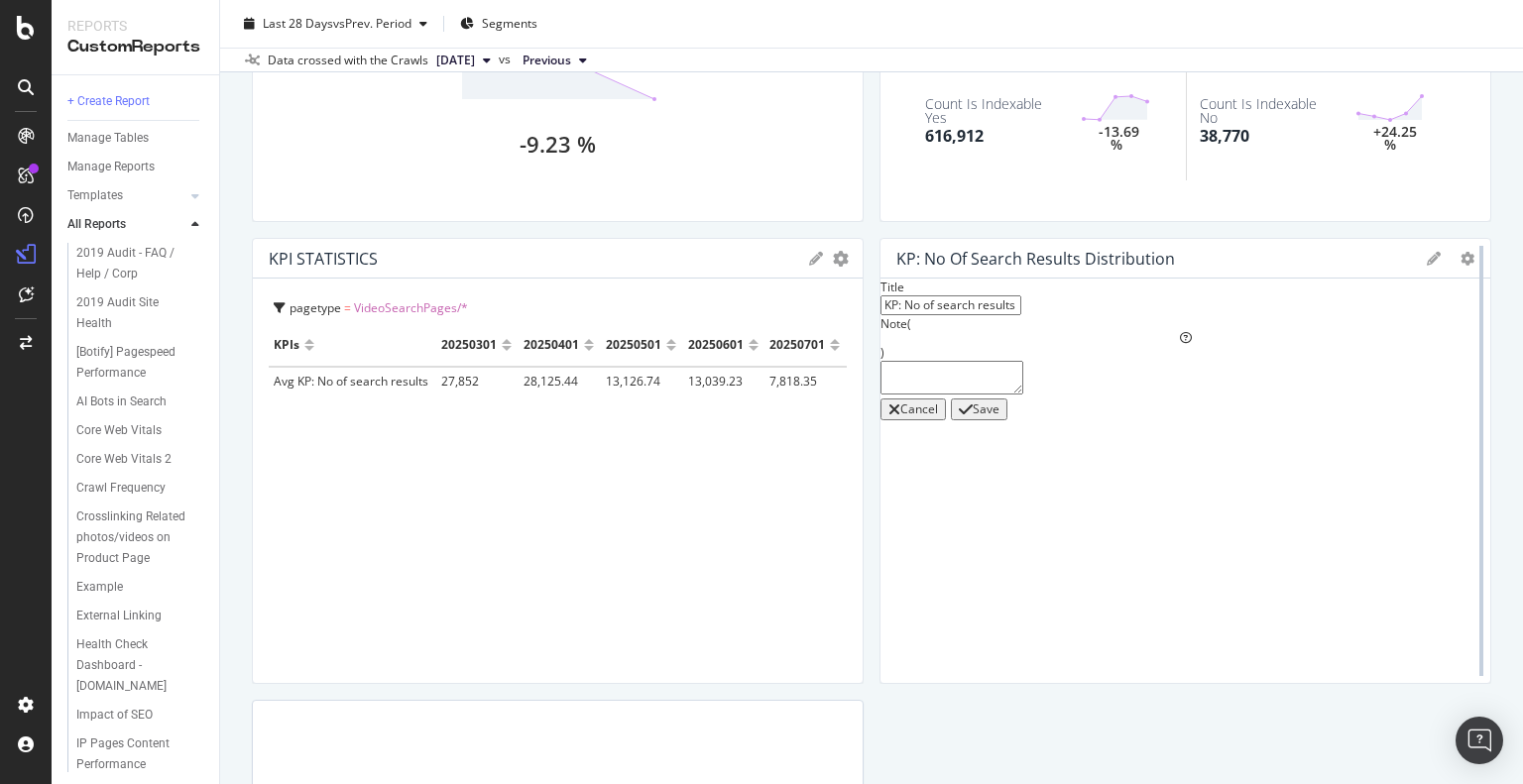 click at bounding box center (1481, 461) 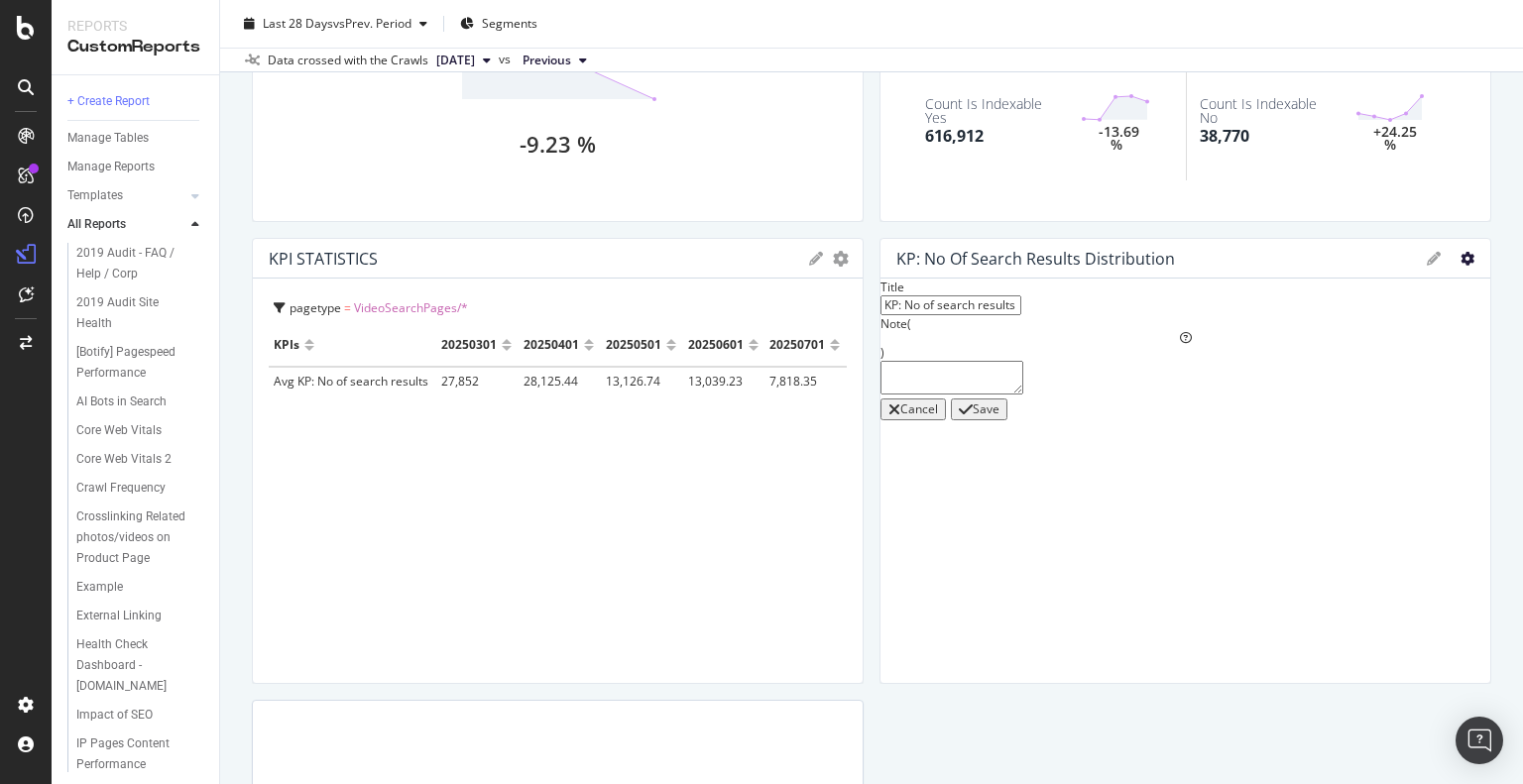 click at bounding box center (1467, 259) 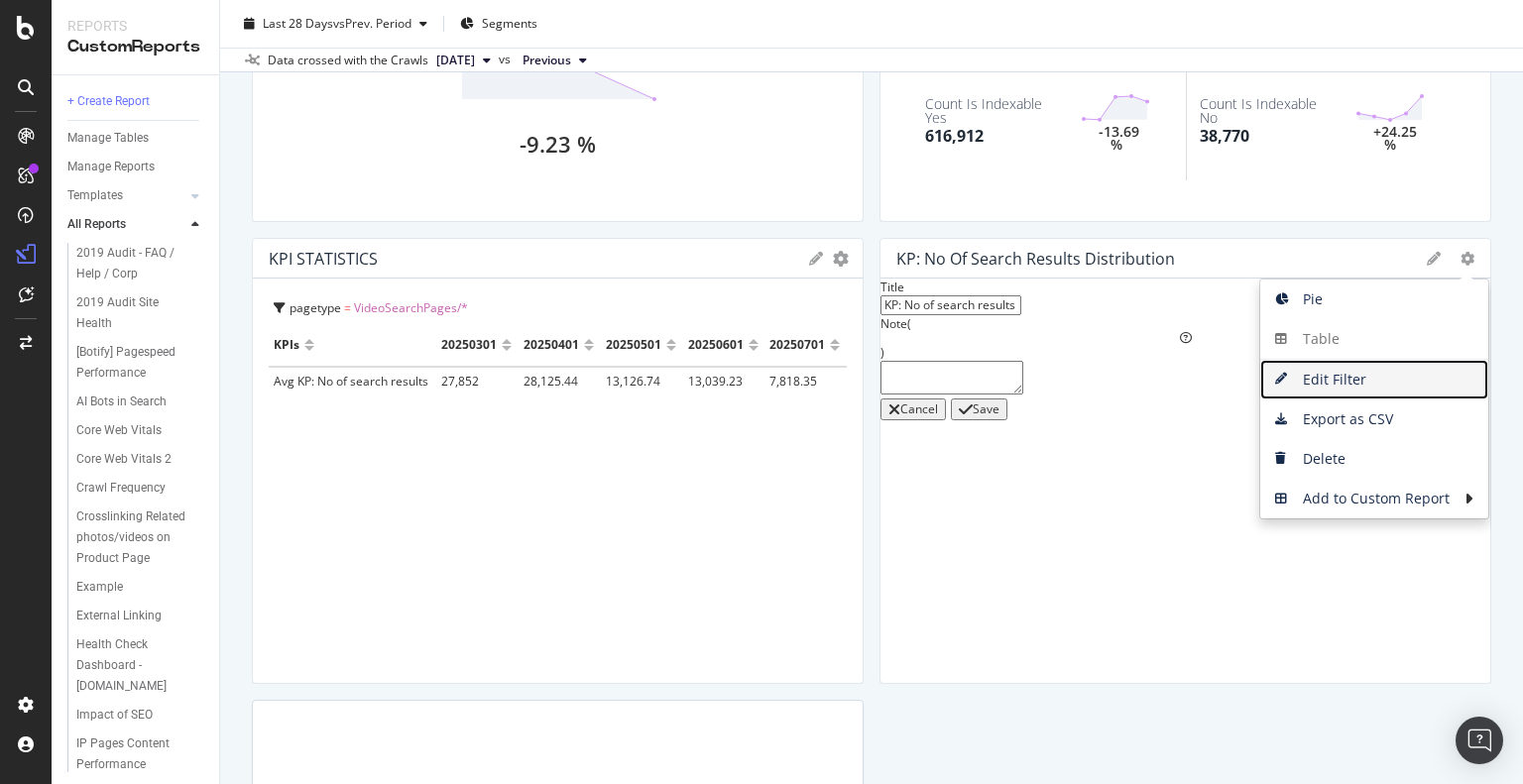 click on "Edit Filter" at bounding box center (1374, 380) 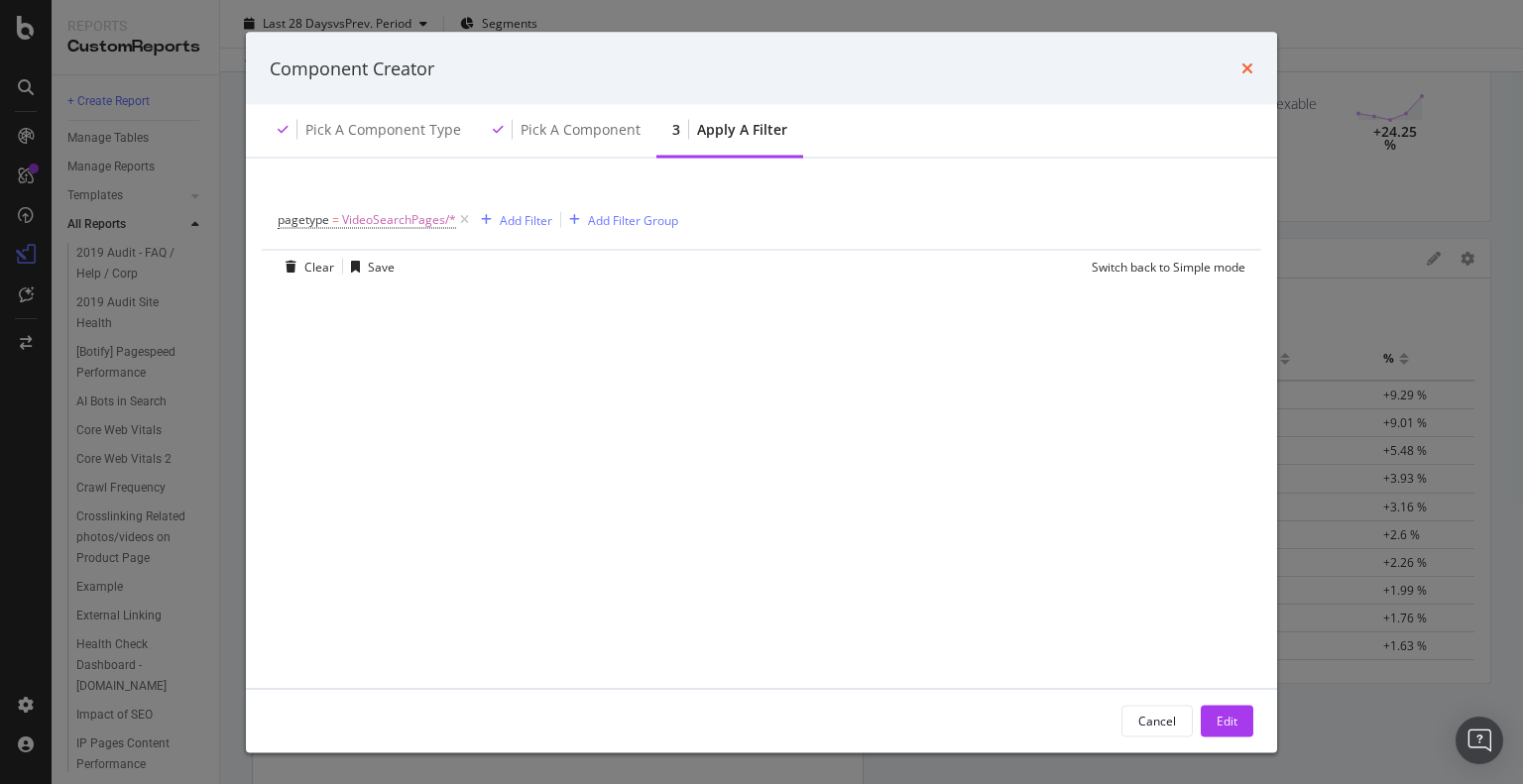 click at bounding box center (1247, 68) 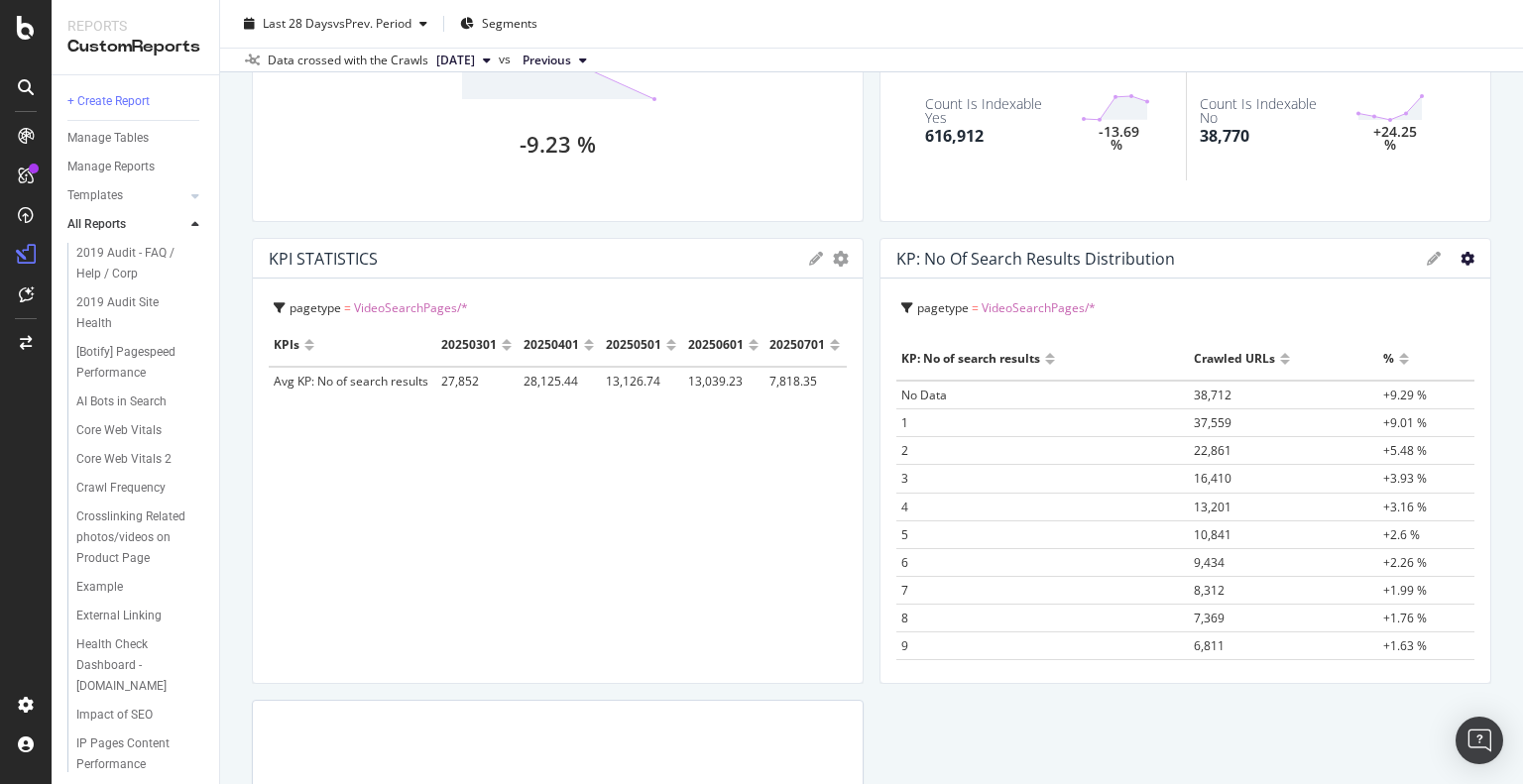 click at bounding box center [1467, 259] 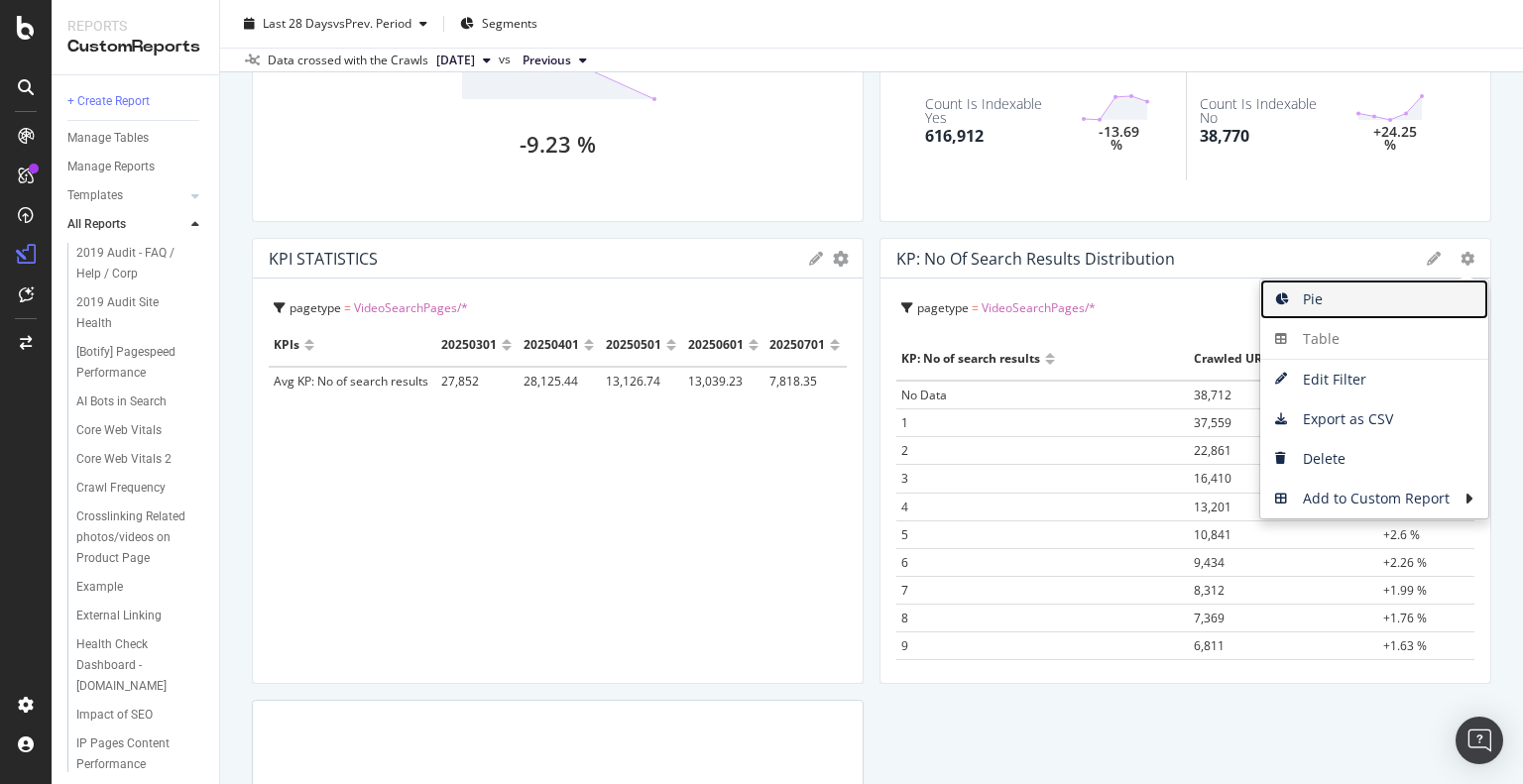 click on "Pie" at bounding box center (1374, 299) 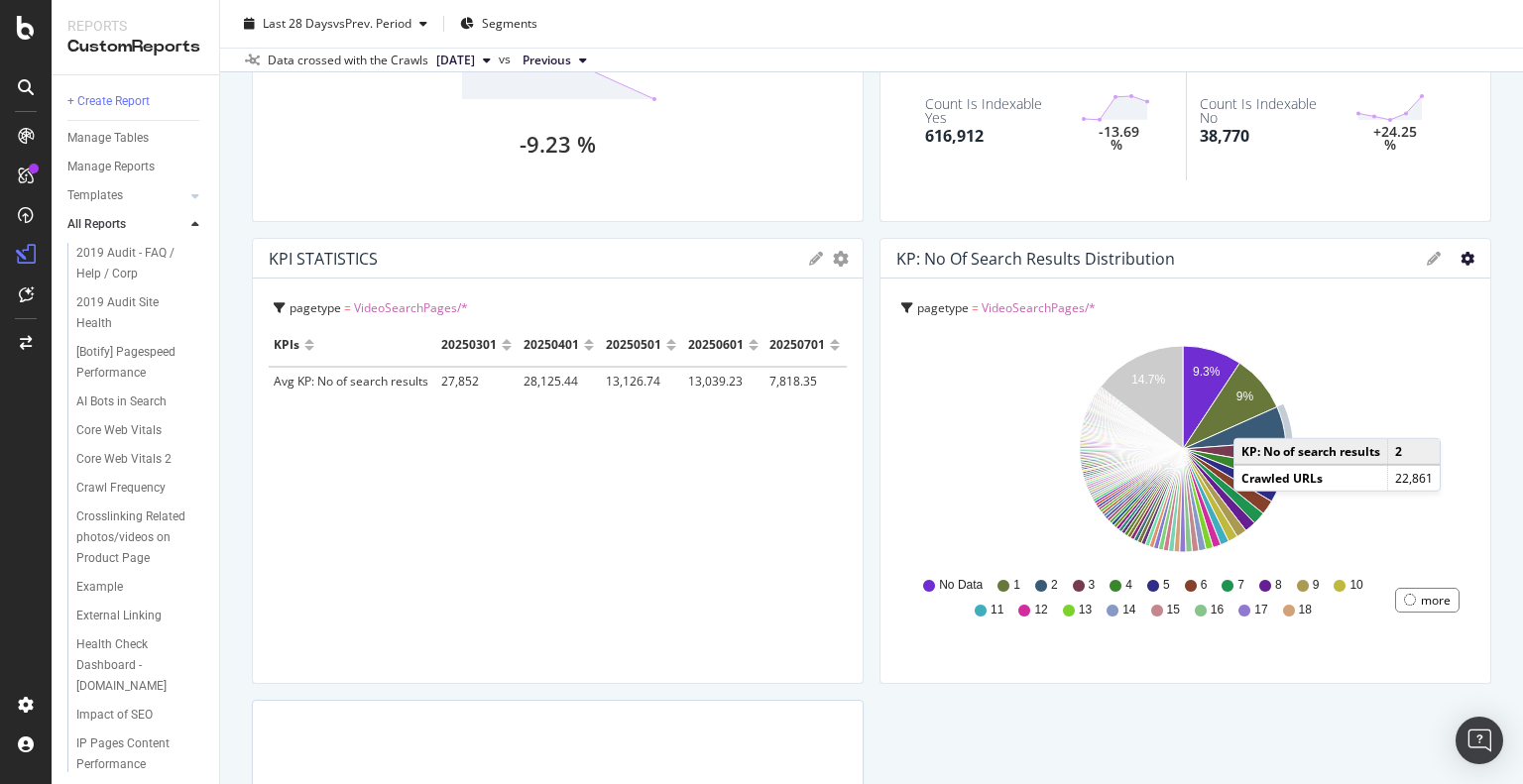 click at bounding box center [1467, 259] 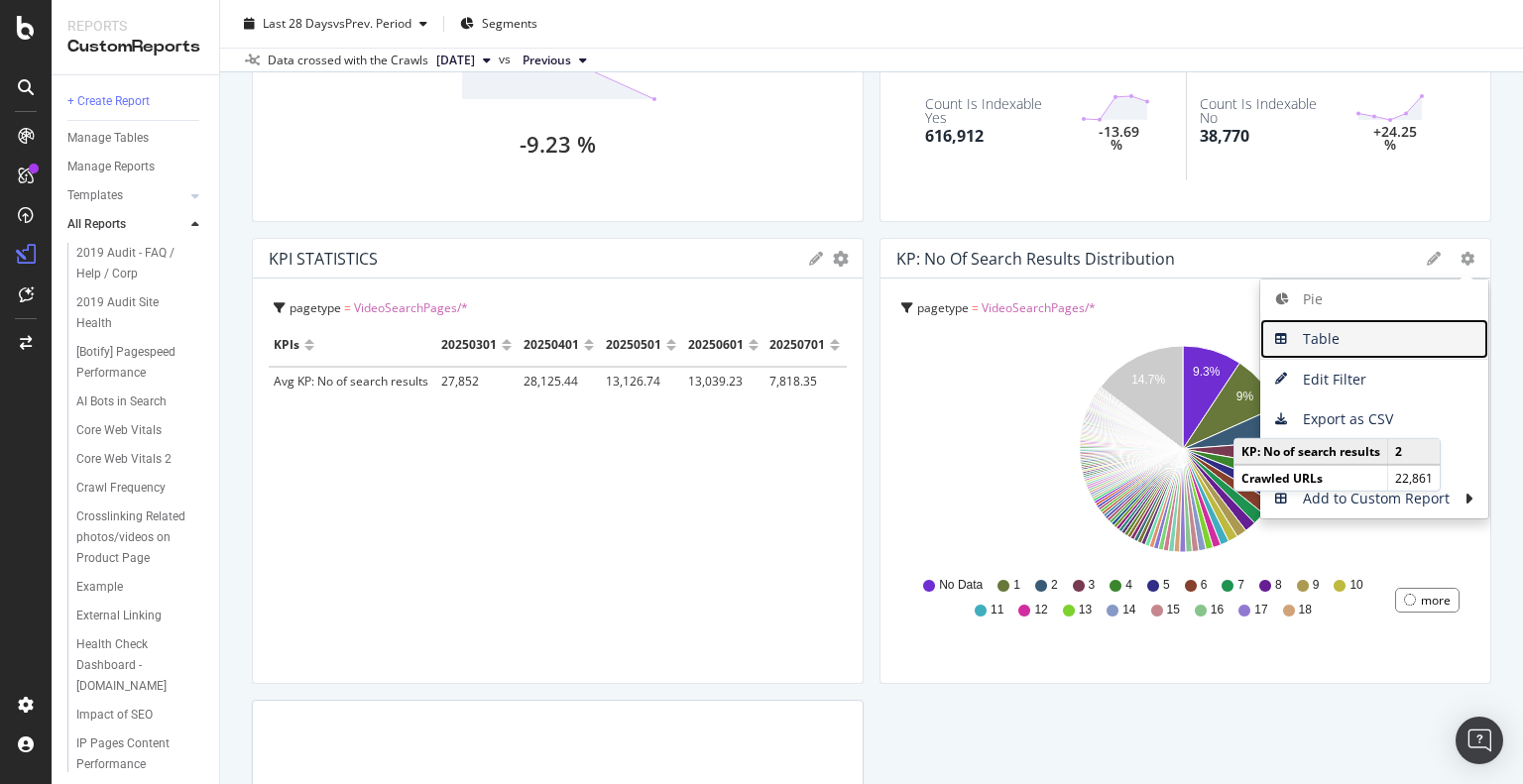 click on "Table" at bounding box center (1374, 339) 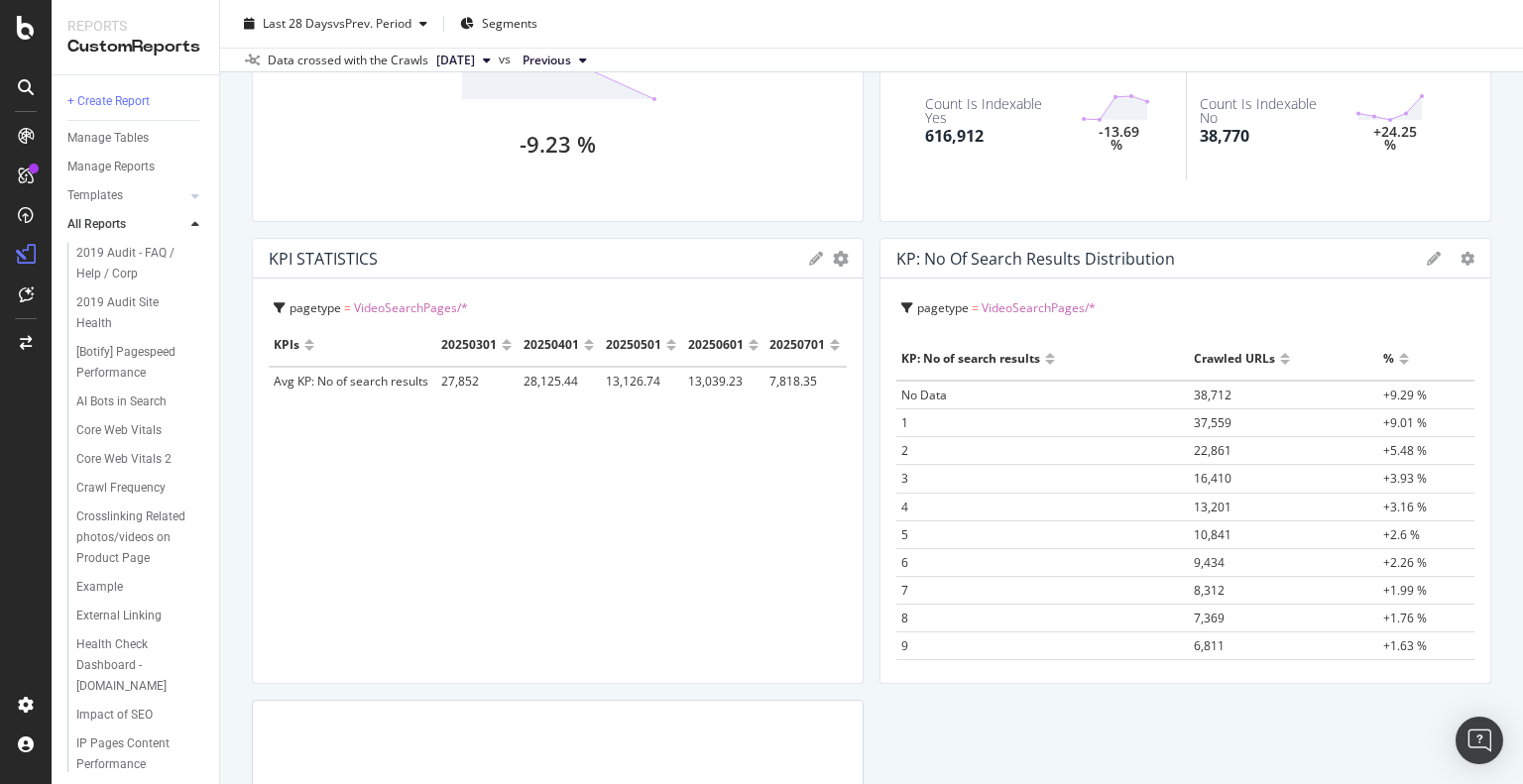 click on "Pond 5 Pond 5 [DOMAIN_NAME] Primary Report 2019 Clone Schedule Email Export Delete Last 28 Days  vs  Prev. Period Segments Data crossed with the Crawls  [DATE] vs Previous Add a short description Add a short description KPI STATISTICS KPIs Table Edit KPIs Edit  Filter Export as CSV Delete Add to Custom Report pagetype   =     VideoSearchPages/* Avg KP: No of search results 7,818.35 -40.03 % KPI STATISTICS KPIs Table Edit KPIs Edit  Filter Export as CSV Delete Add to Custom Report pagetype   =     VideoSearchPages/*  and  URL Exists on Compared Crawl   =     Yes Avg KP: No of search results 10,843.63 -42.01 % KPI STATISTICS KPIs Table Edit KPIs Edit  Filter Export as CSV Delete Add to Custom Report pagetype   =     VideoSearchPages/* Count Http Code 404 Yes 38,552 +24.08 % Count Http Code 404 No 0 - KPI STATISTICS KPIs Table Edit KPIs Edit  Filter Export as CSV Delete Add to Custom Report pagetype   =     VideoSearchPages/*  and  URL Exists on Compared Crawl   =     Yes Count Http Code 404 Yes 0 -" at bounding box center (872, 392) 